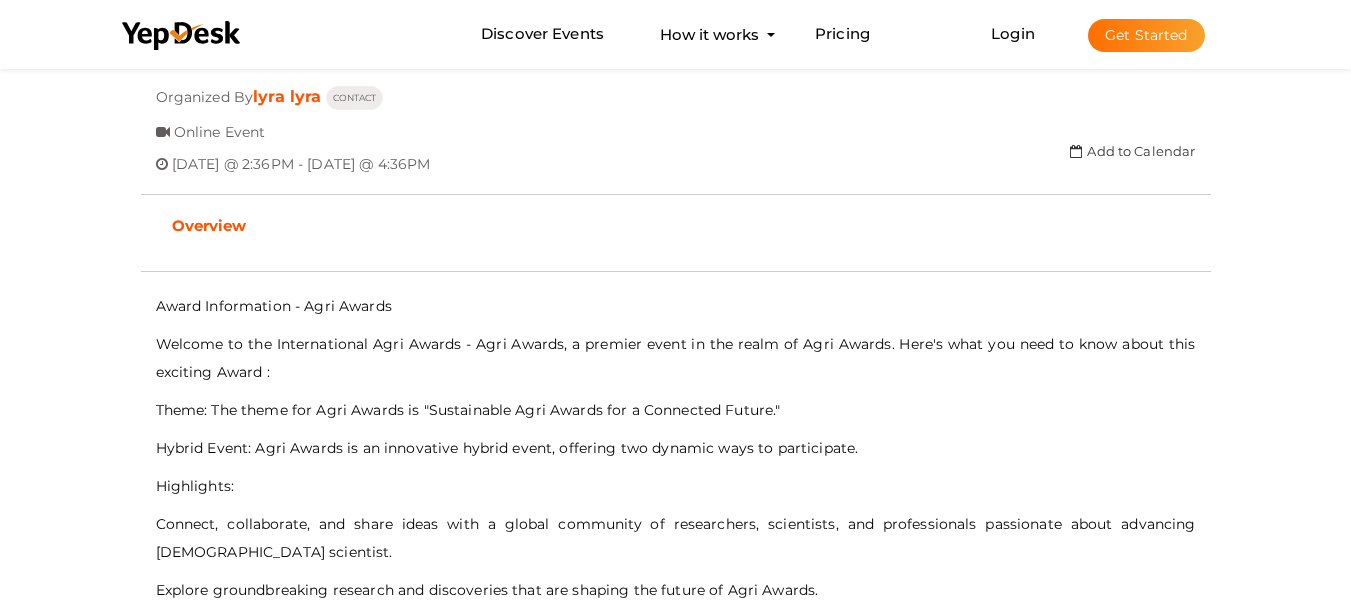 scroll, scrollTop: 500, scrollLeft: 0, axis: vertical 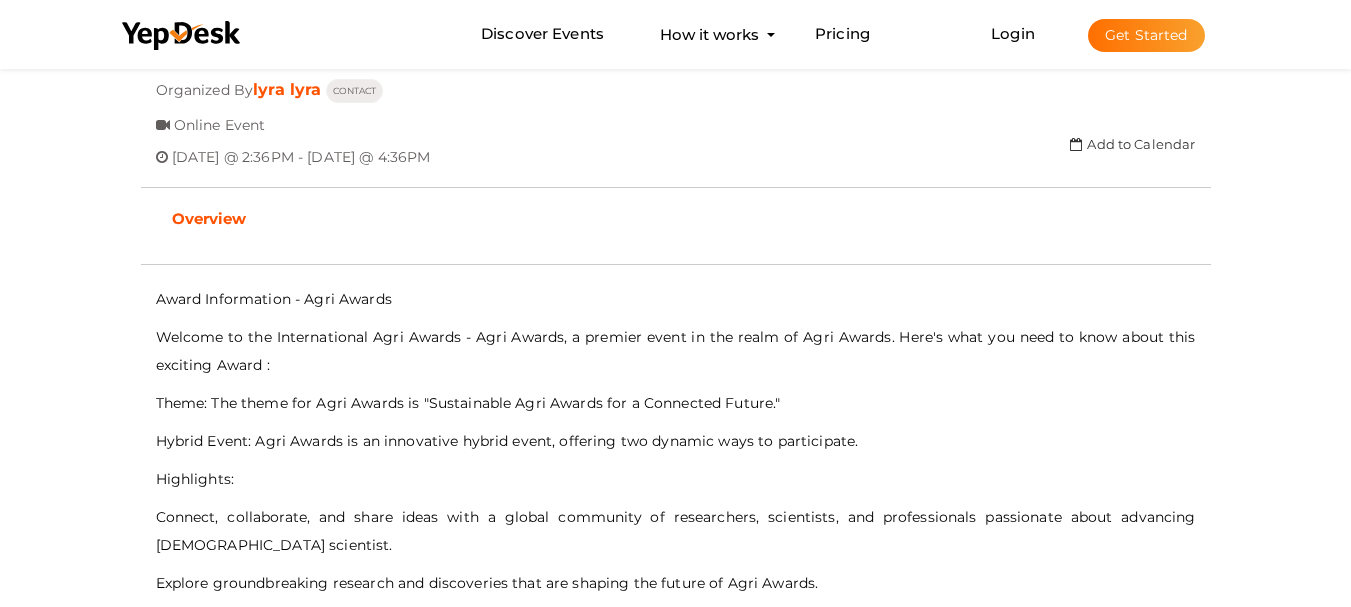 click on "Theme: The theme for Agri Awards is "Sustainable Agri Awards for a Connected Future."" at bounding box center [676, 403] 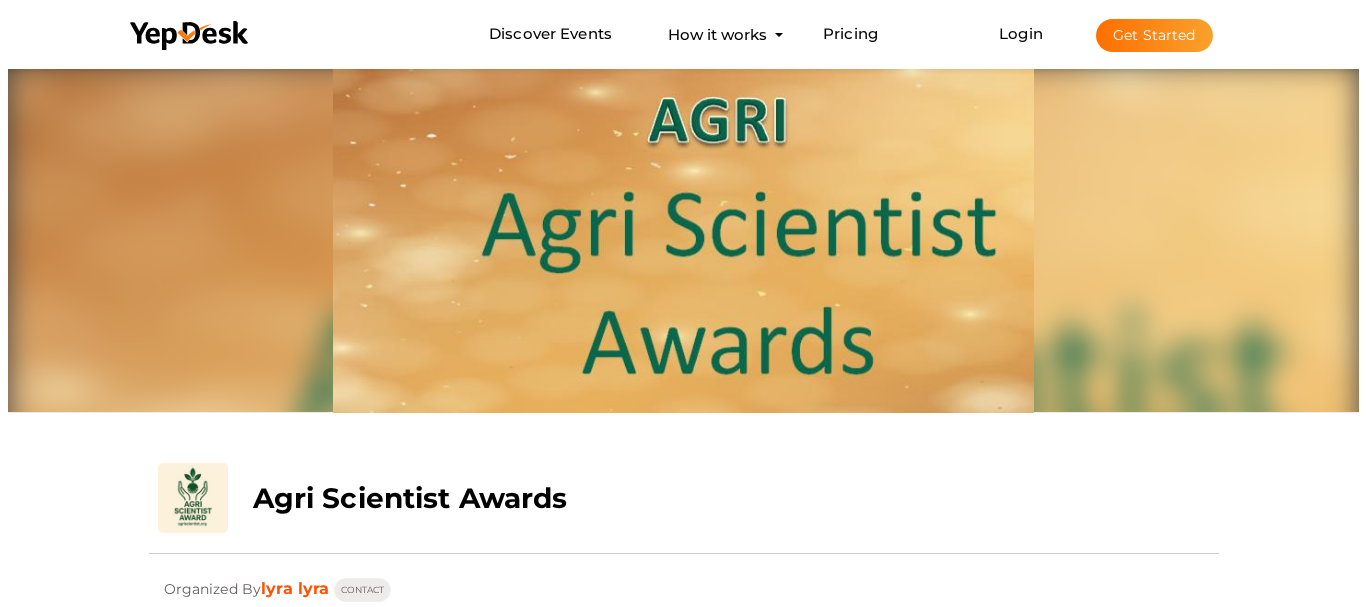 scroll, scrollTop: 0, scrollLeft: 0, axis: both 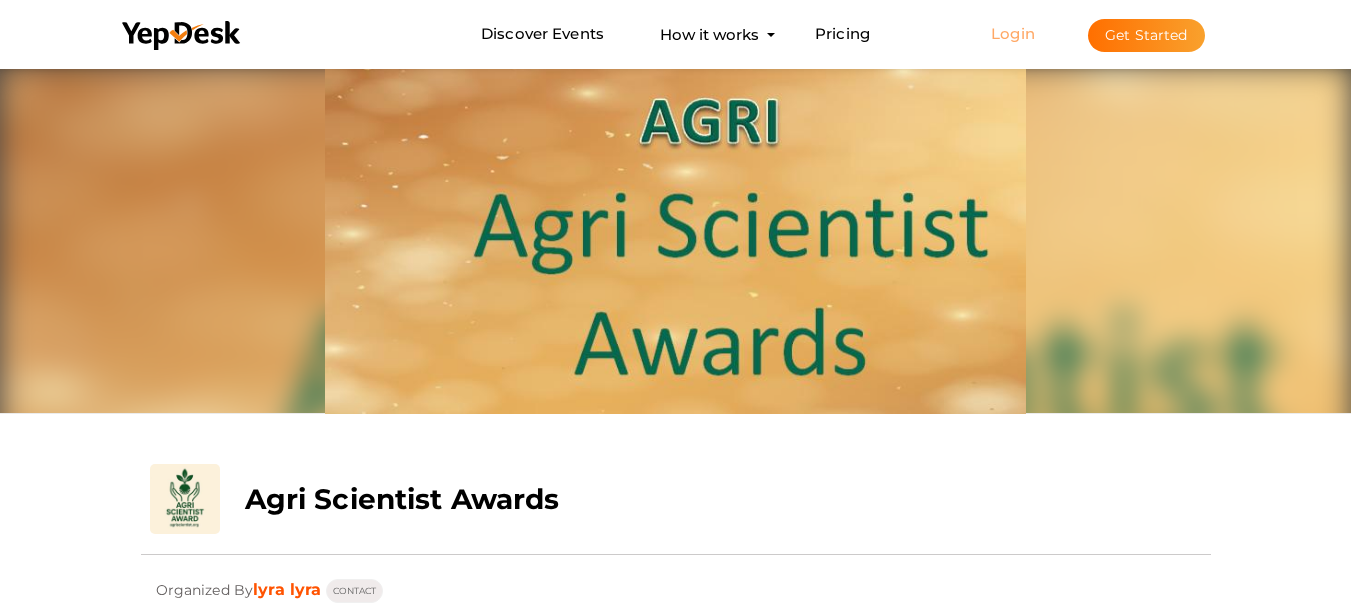 click on "Login" at bounding box center (1013, 33) 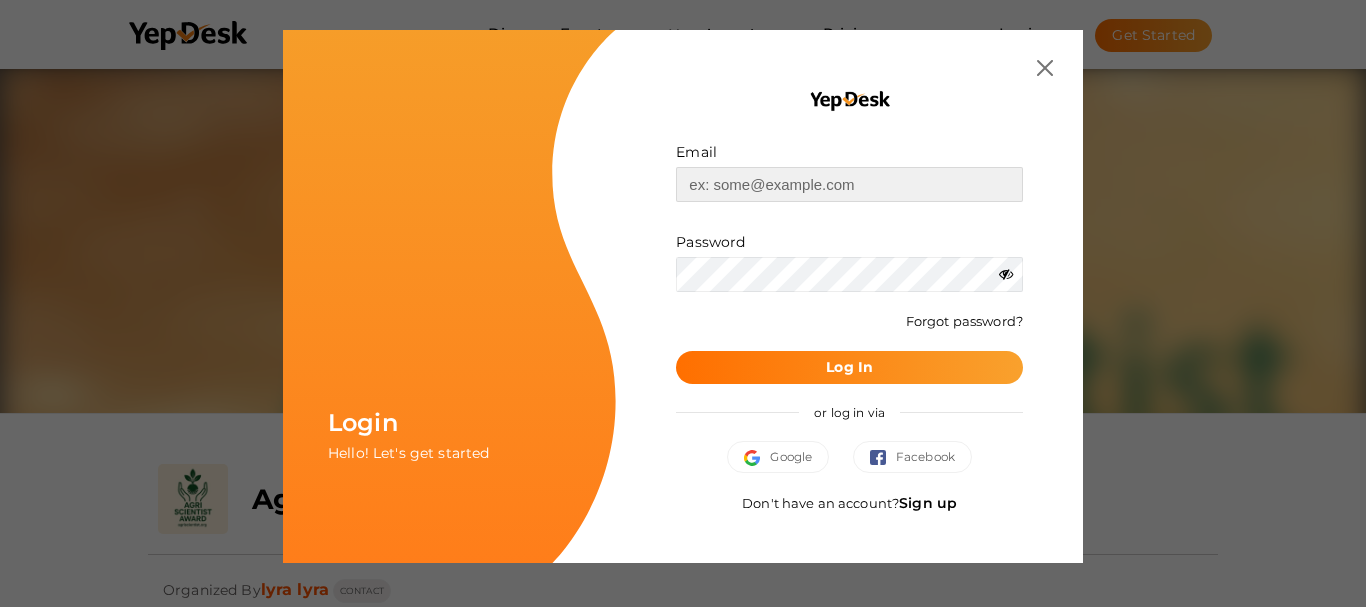 click at bounding box center [849, 184] 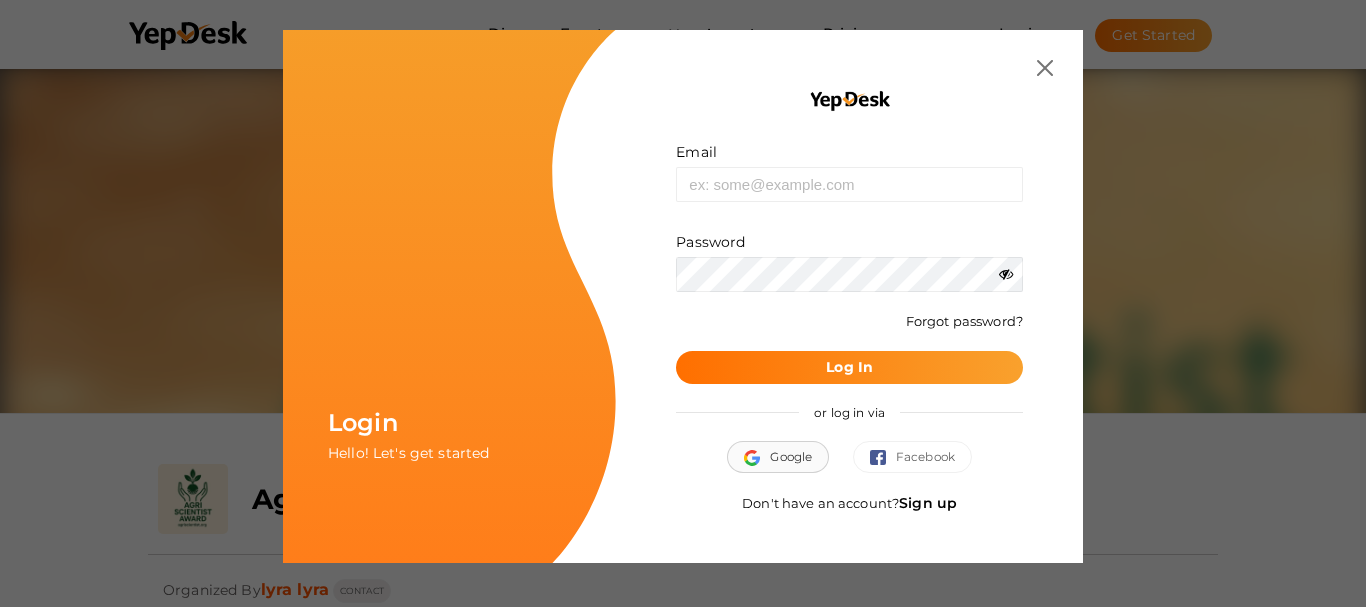 click on "Google" at bounding box center (778, 457) 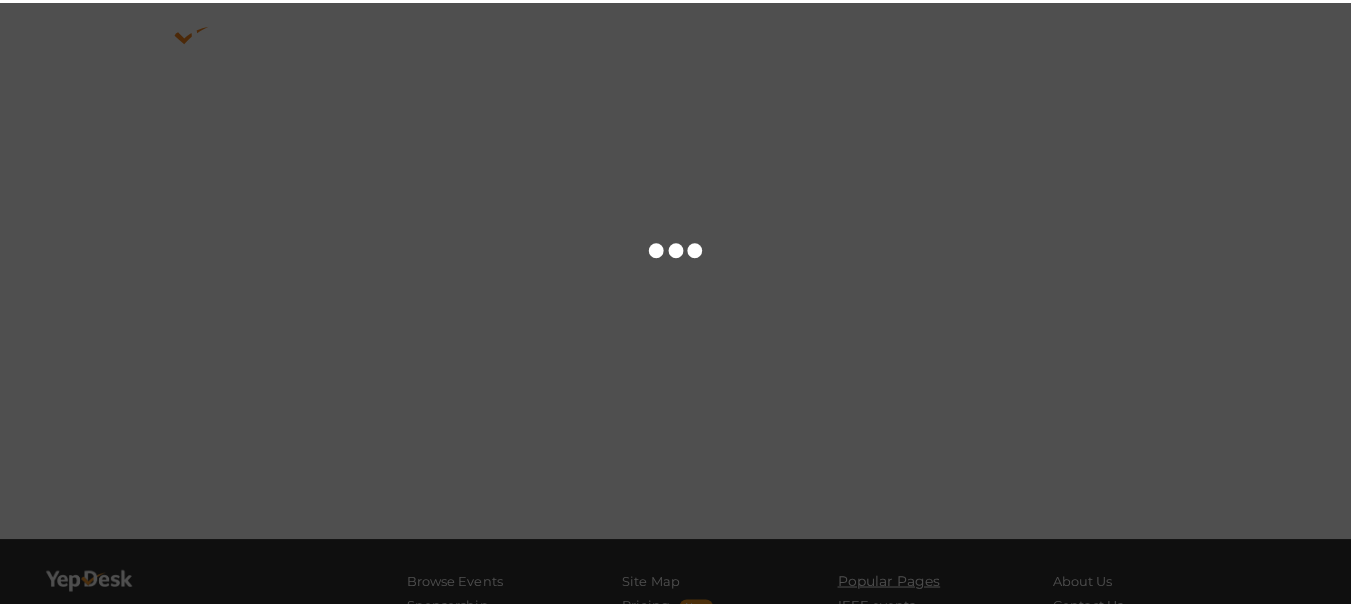 scroll, scrollTop: 0, scrollLeft: 0, axis: both 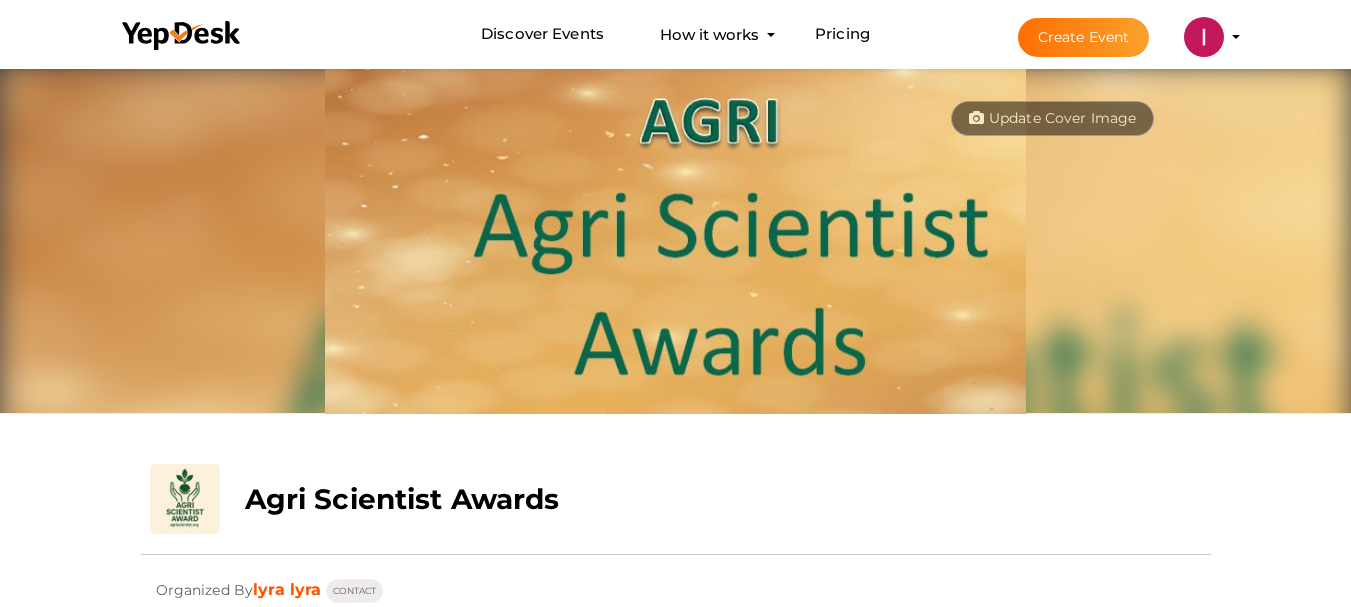 click on "Create Event
lyra lyra
[EMAIL_ADDRESS][DOMAIN_NAME]
Personal Profile
My Events
Admin
Switch Profile
Create New Profile" at bounding box center (1111, 37) 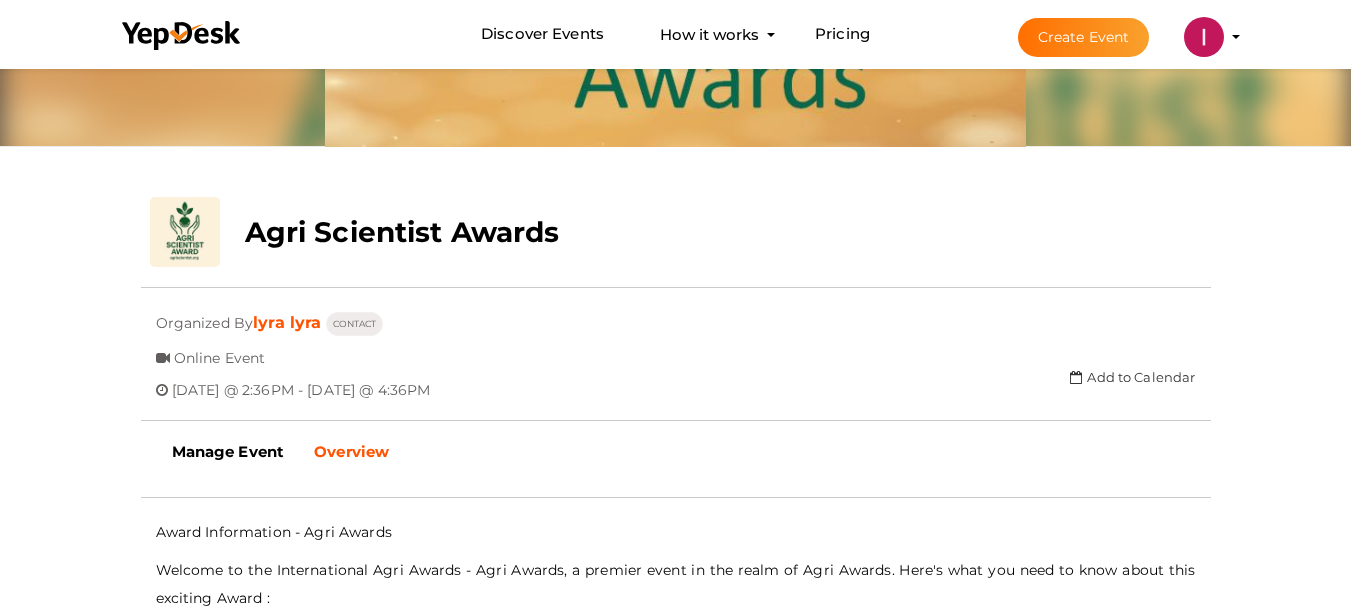scroll, scrollTop: 300, scrollLeft: 0, axis: vertical 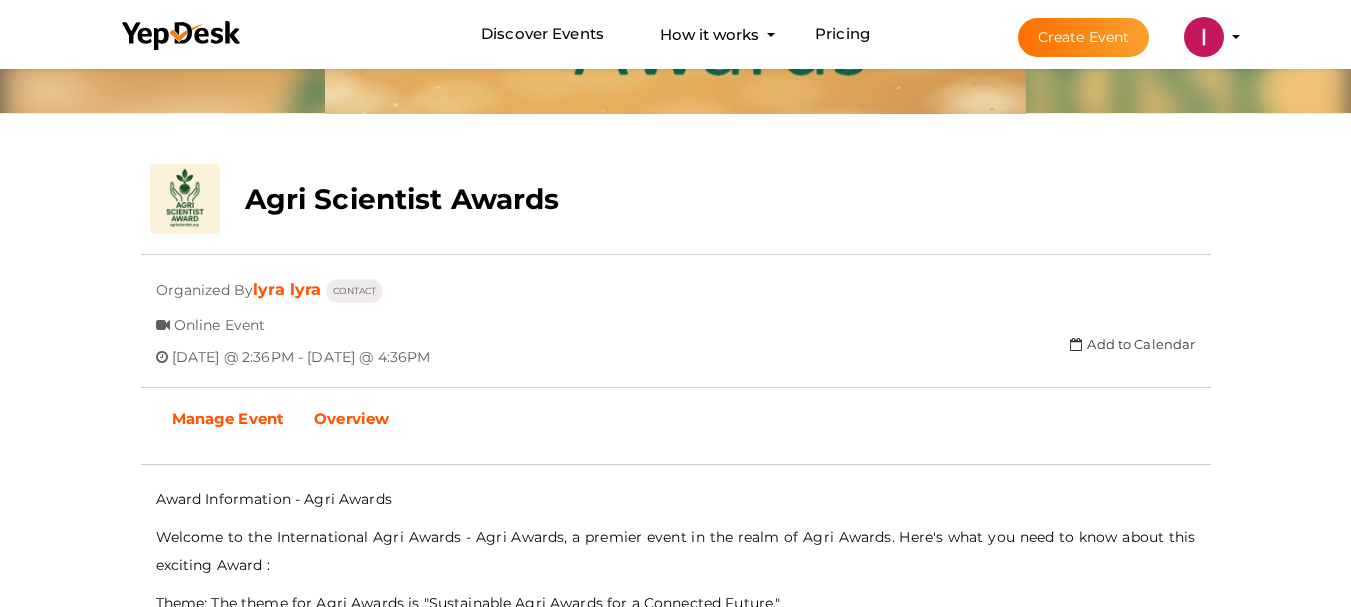 click on "Manage
Event" at bounding box center [228, 418] 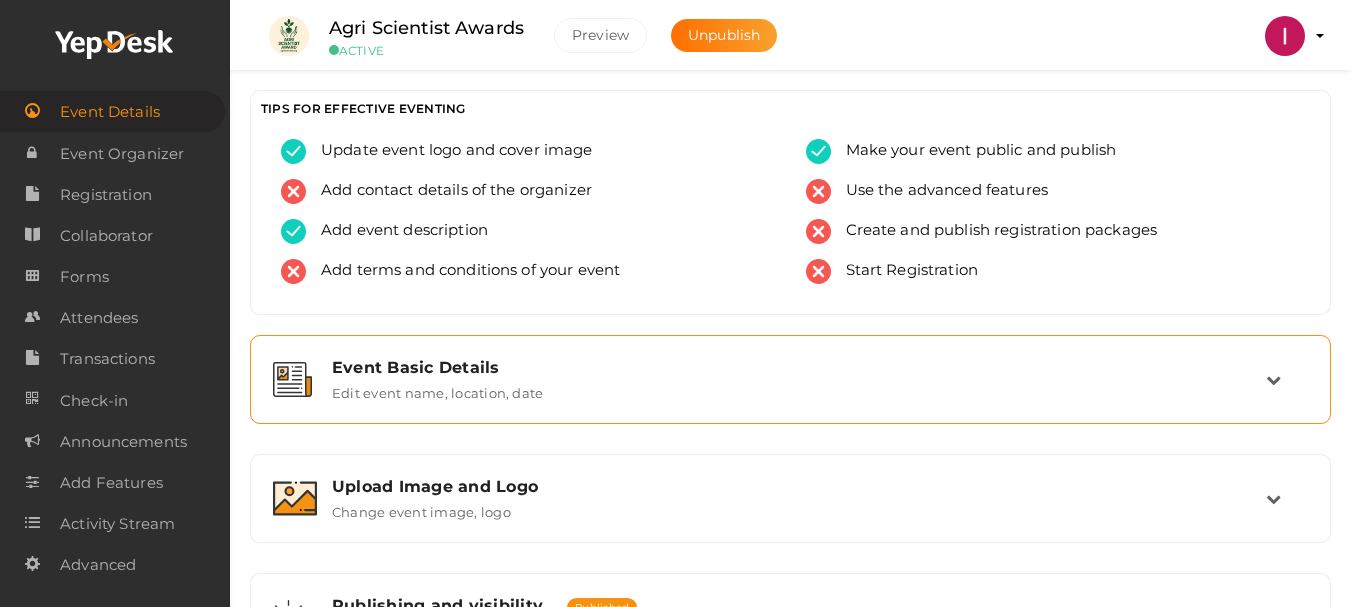 scroll, scrollTop: 100, scrollLeft: 0, axis: vertical 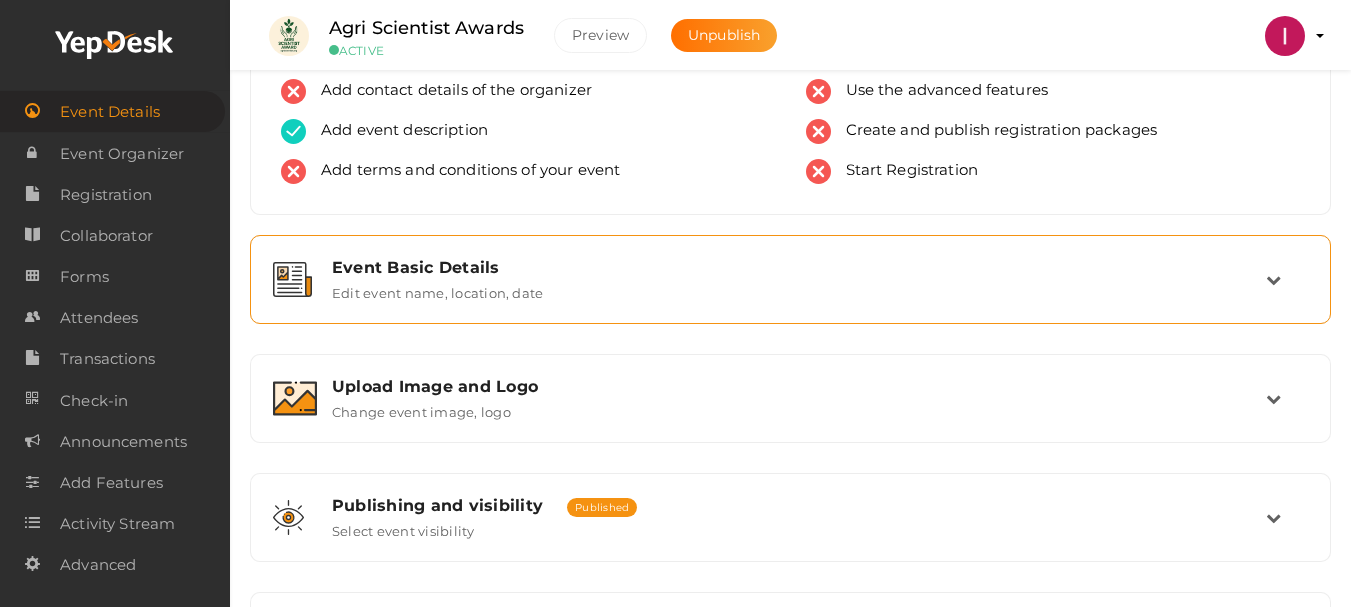 click on "Event Basic Details
Edit event name,
location, date" at bounding box center [791, 279] 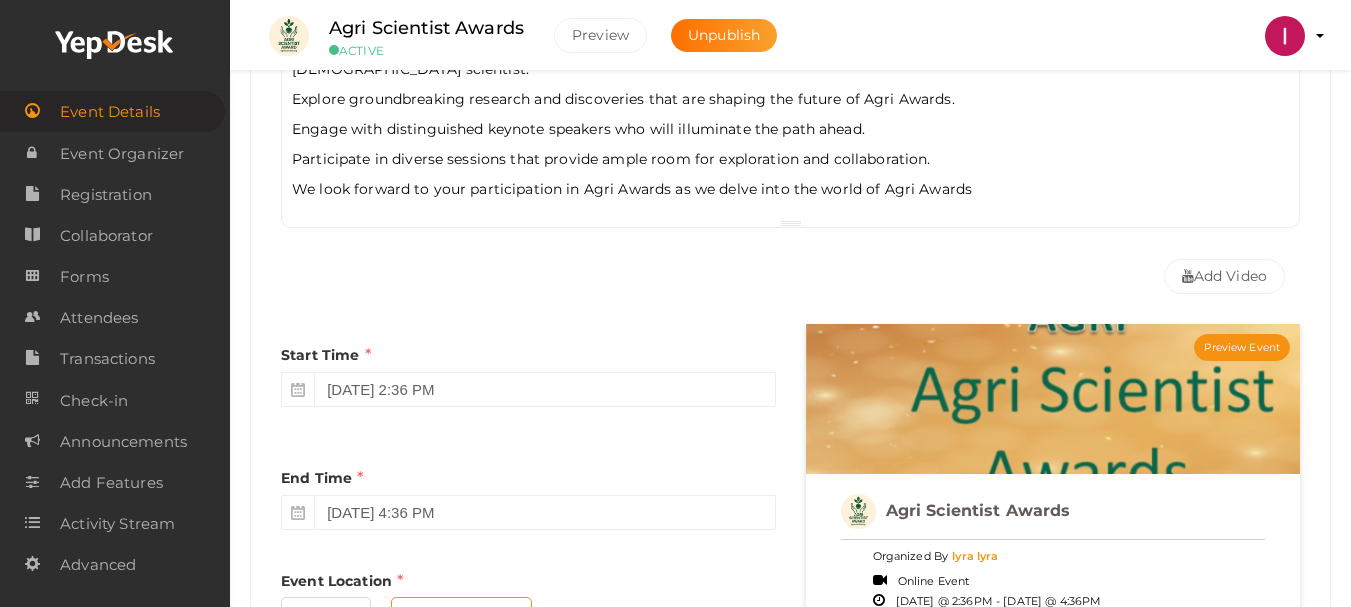 scroll, scrollTop: 800, scrollLeft: 0, axis: vertical 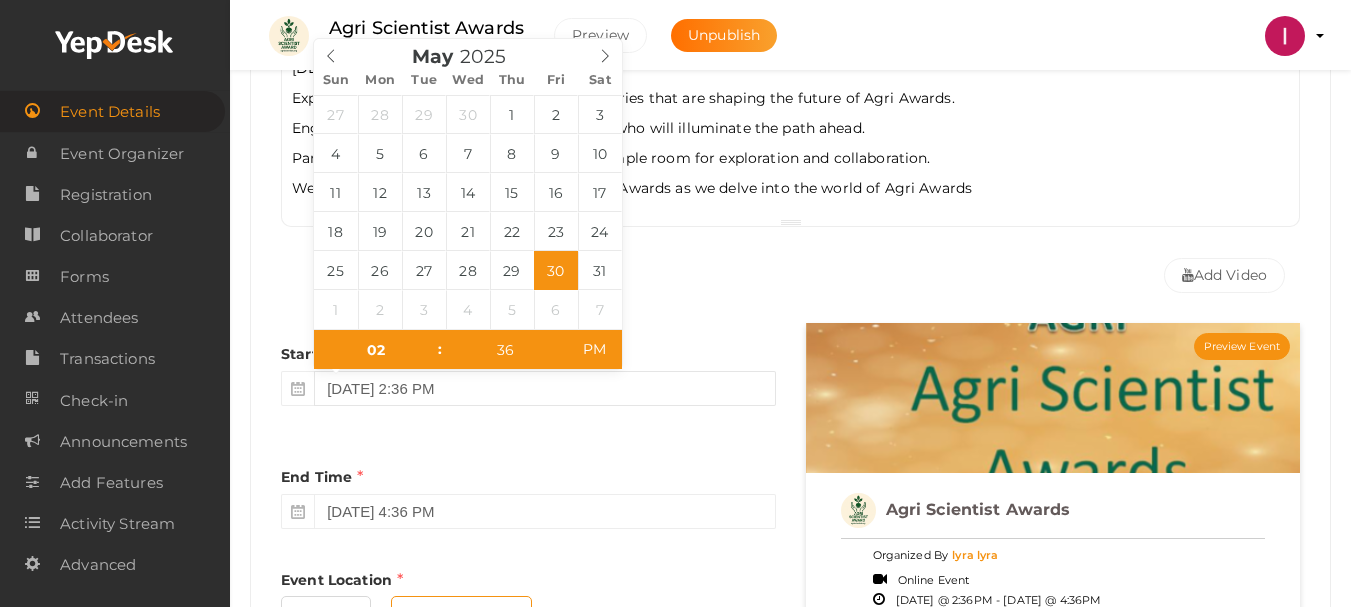 click on "[DATE] 2:36 PM" at bounding box center [544, 388] 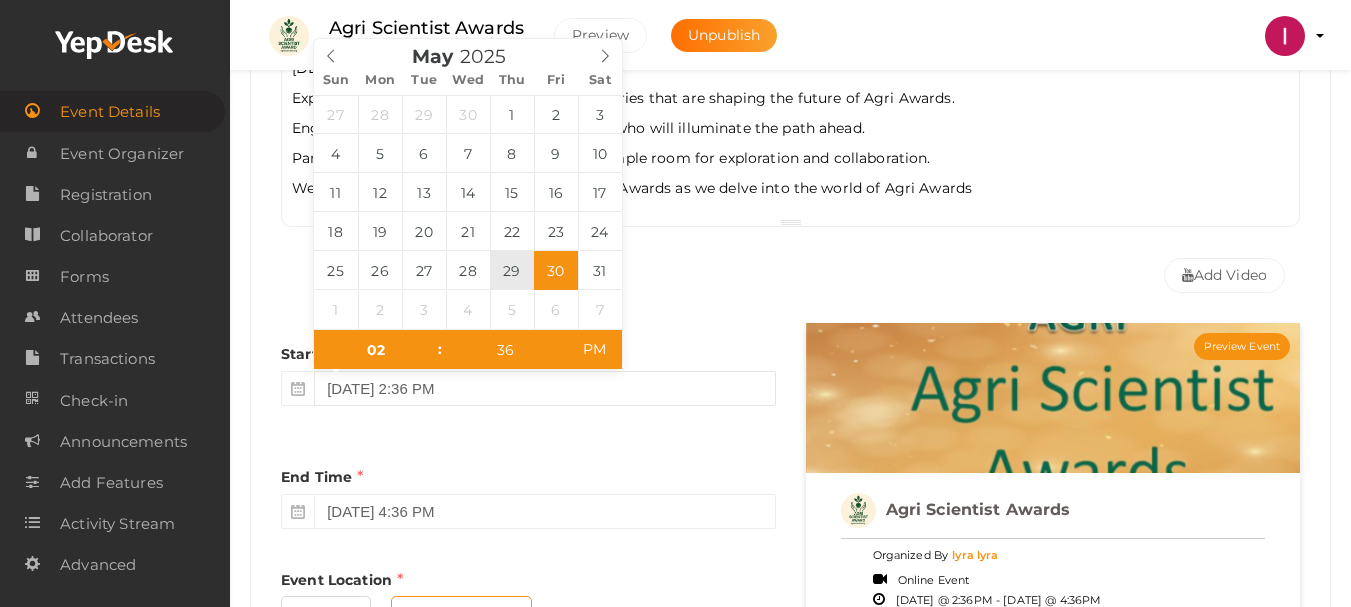 type on "[DATE] 2:36 PM" 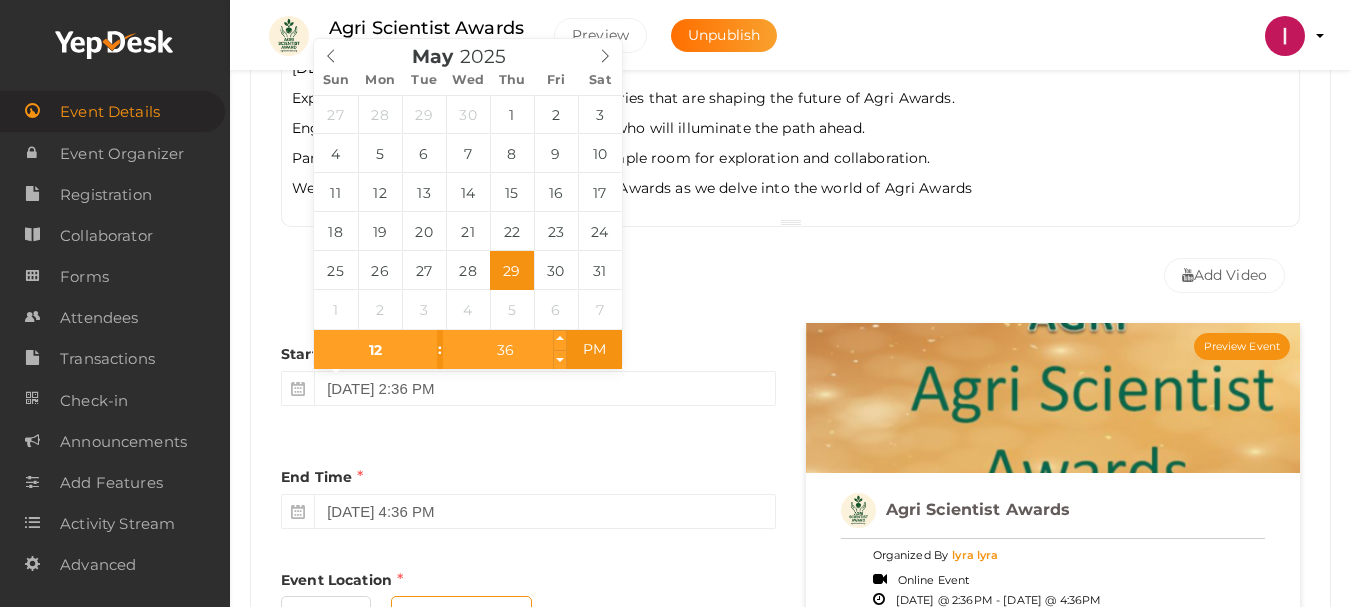 type on "12" 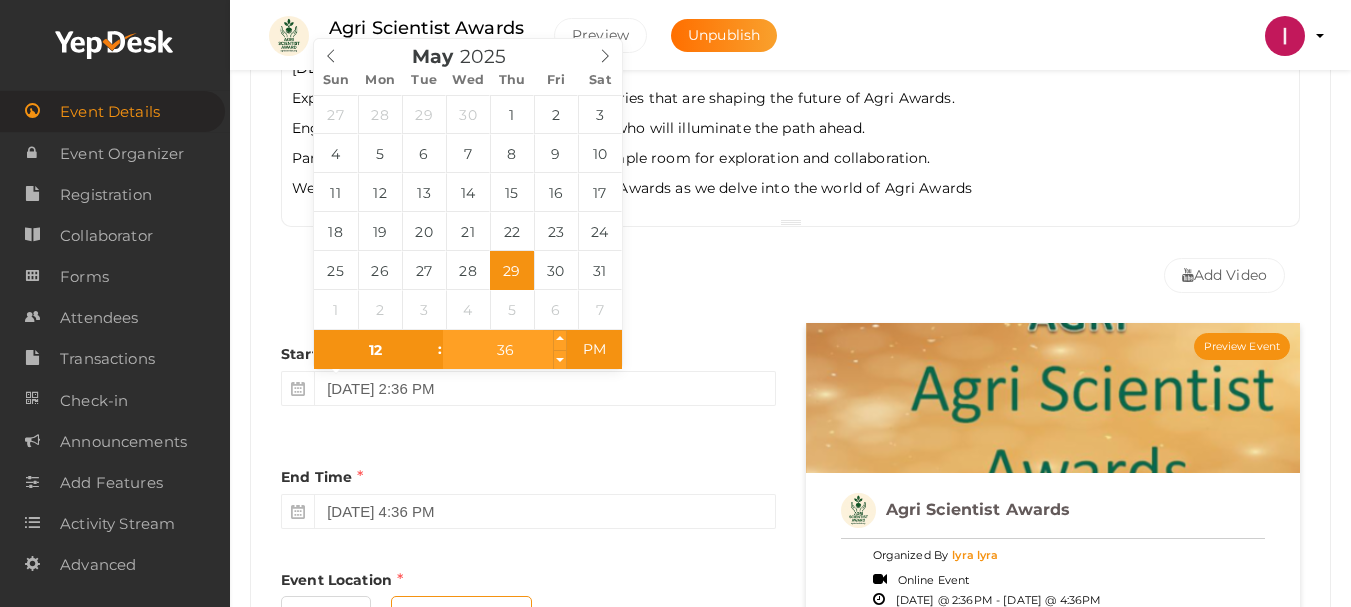 type on "[DATE] 12:36 PM" 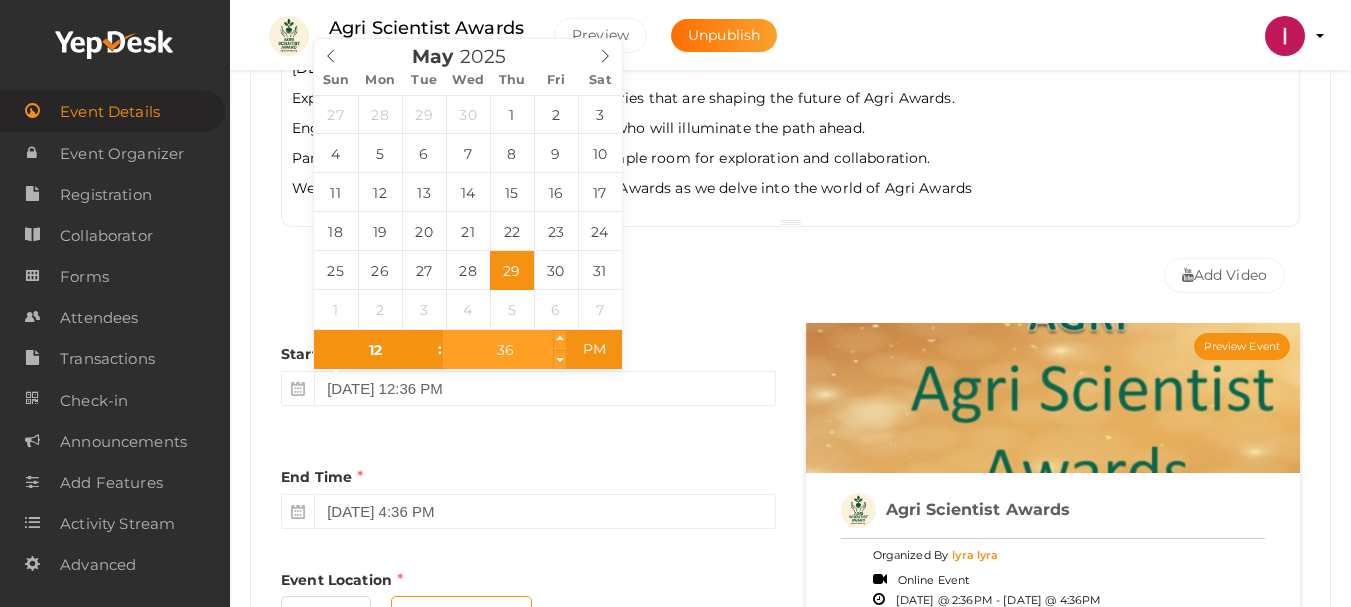 click on "36" at bounding box center (504, 350) 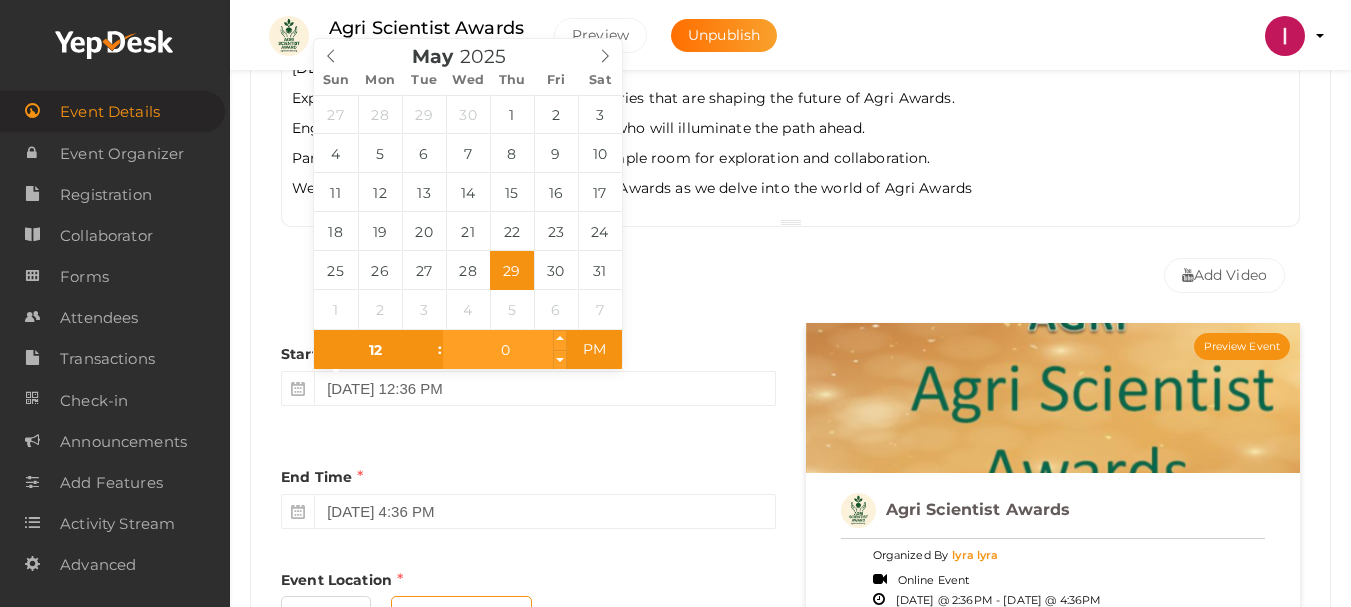 type on "00" 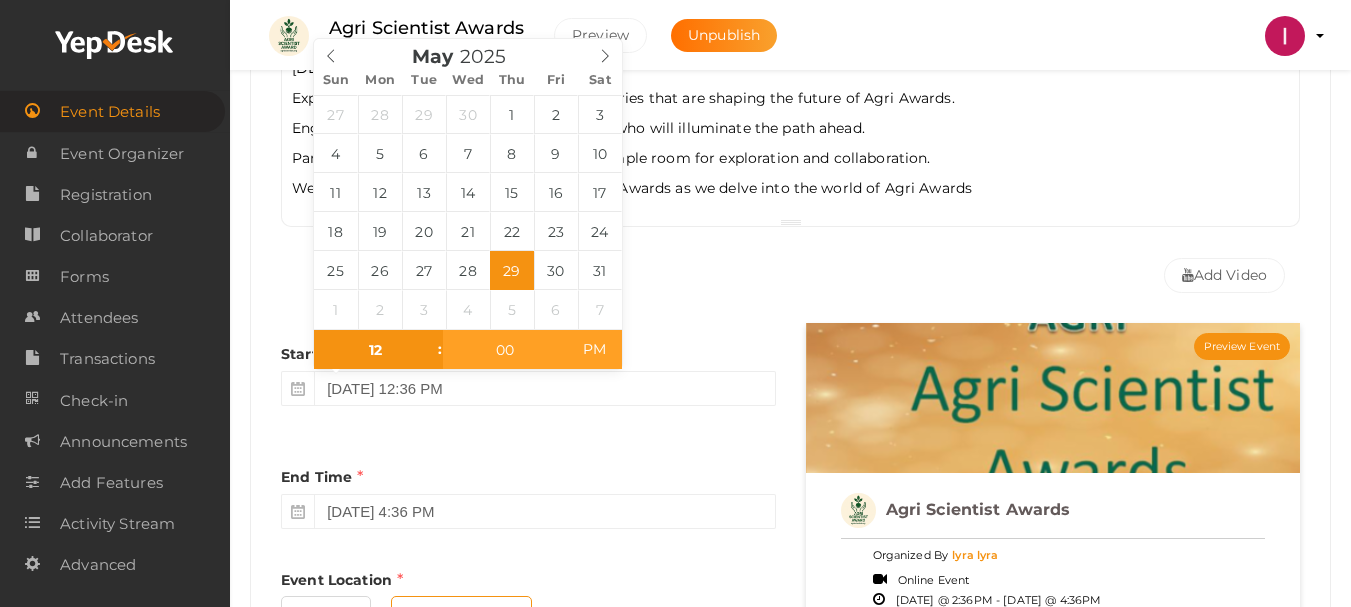 type on "[DATE] 12:00 AM" 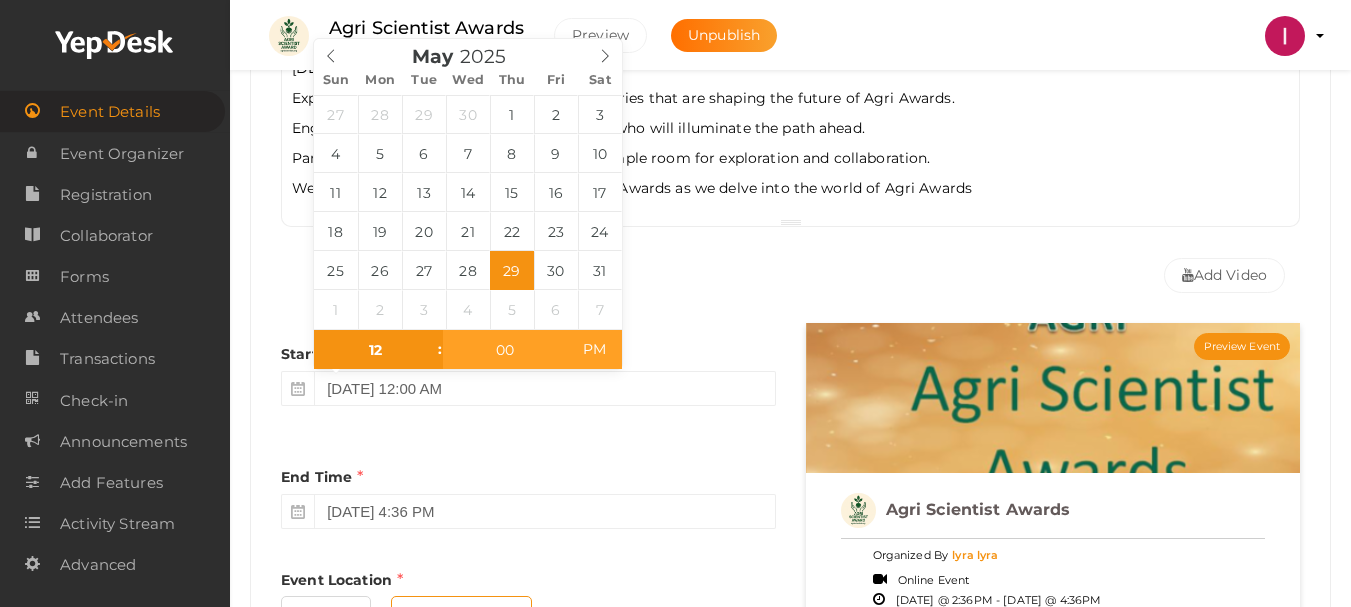 click on "PM" at bounding box center [594, 349] 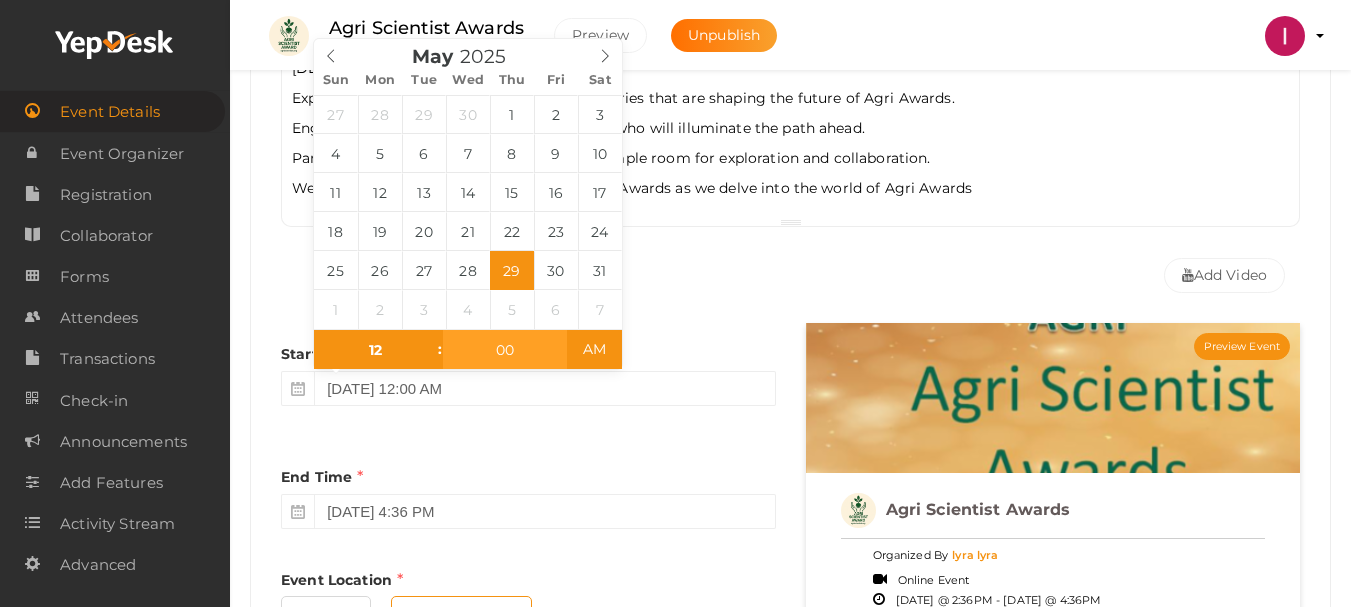 type on "00" 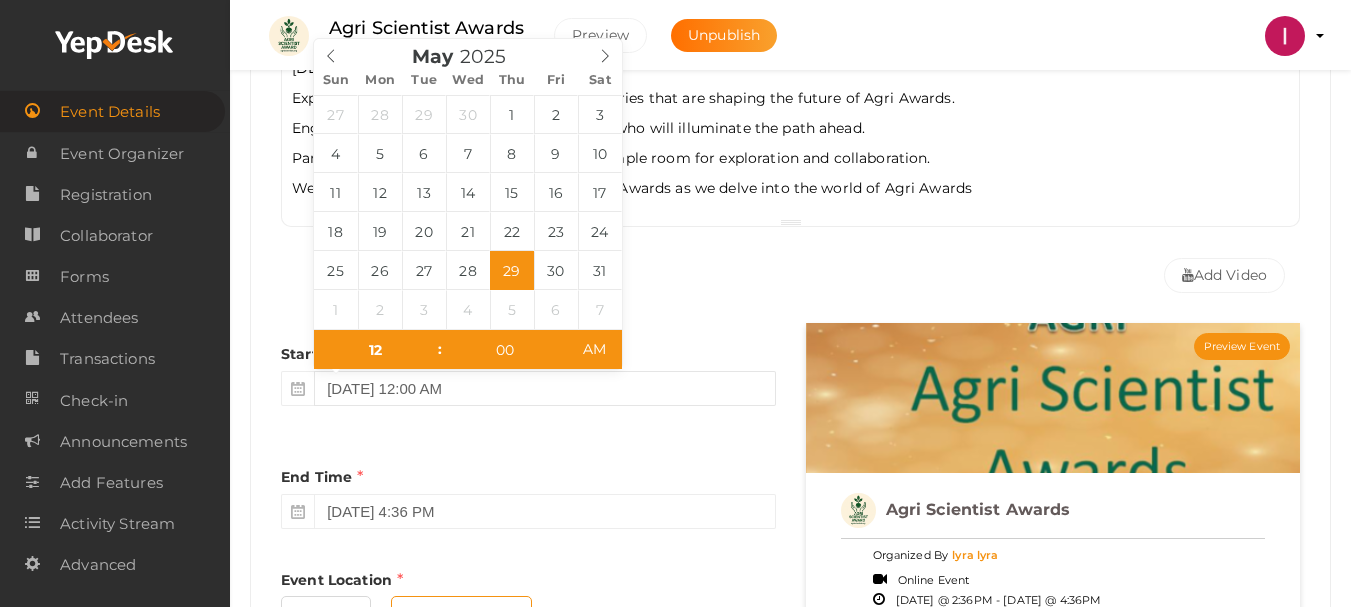 click on "[DATE] 12:00 AM" at bounding box center [544, 388] 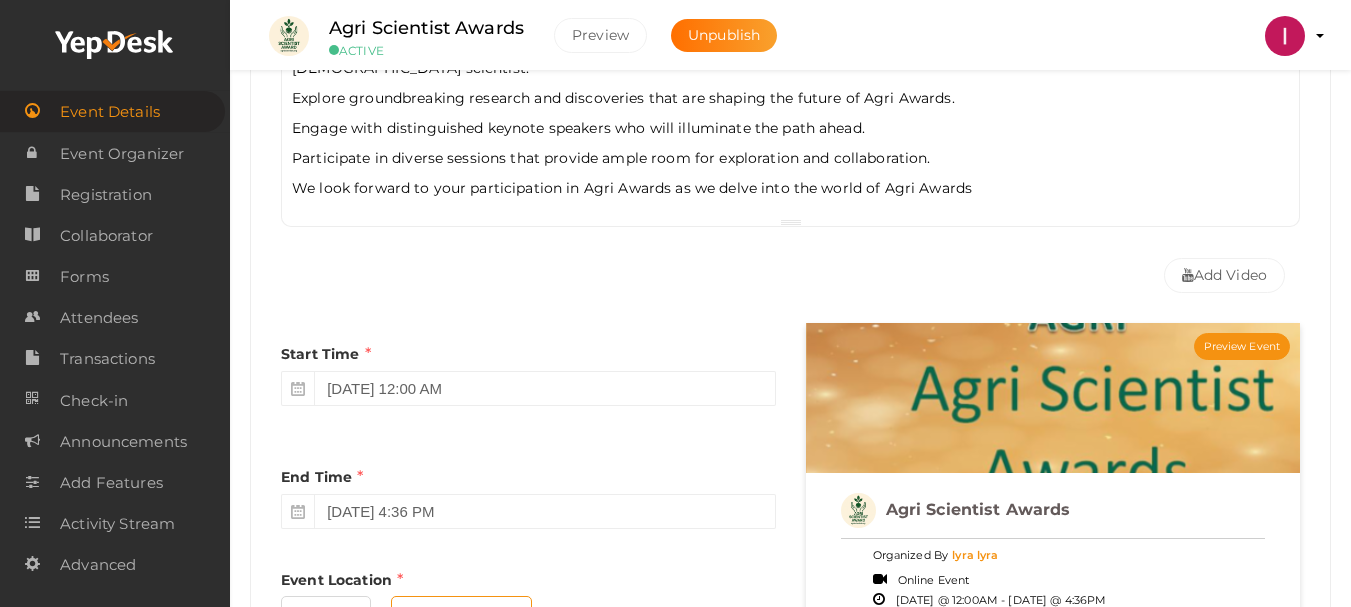 click on "Start Time
[DATE] 12:00 AM" at bounding box center [528, 369] 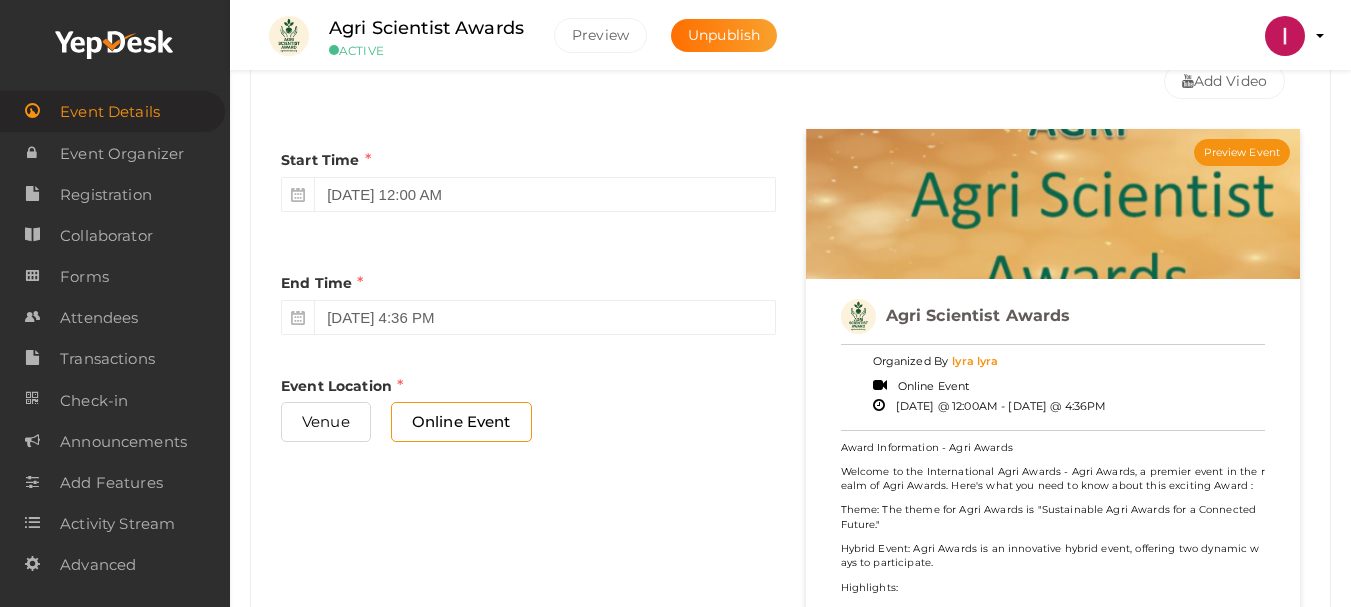 scroll, scrollTop: 1000, scrollLeft: 0, axis: vertical 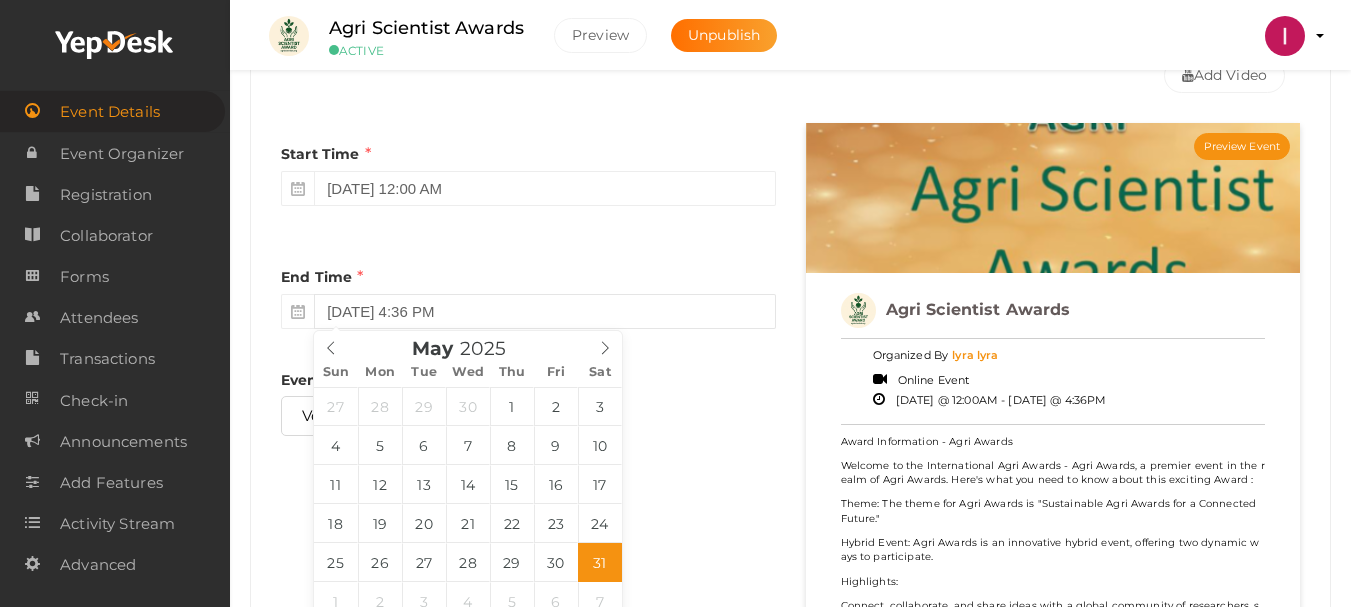 click on "[DATE] 4:36 PM" at bounding box center (544, 311) 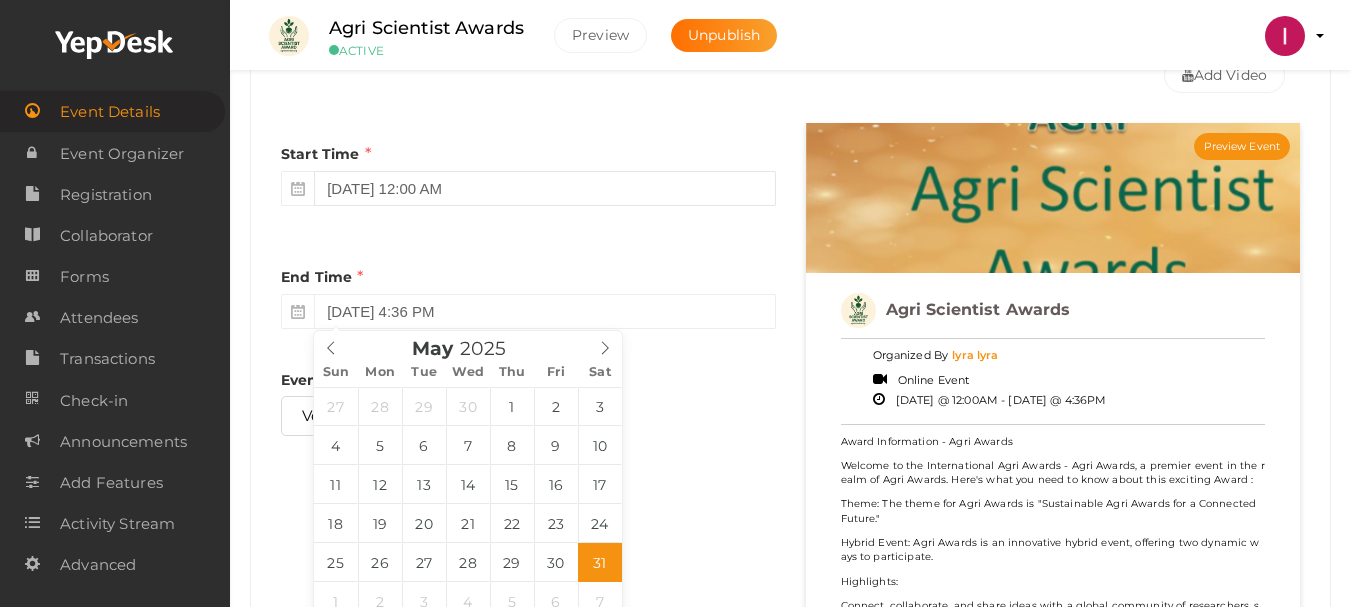 click on "[DATE] 12:00 AM" at bounding box center (544, 188) 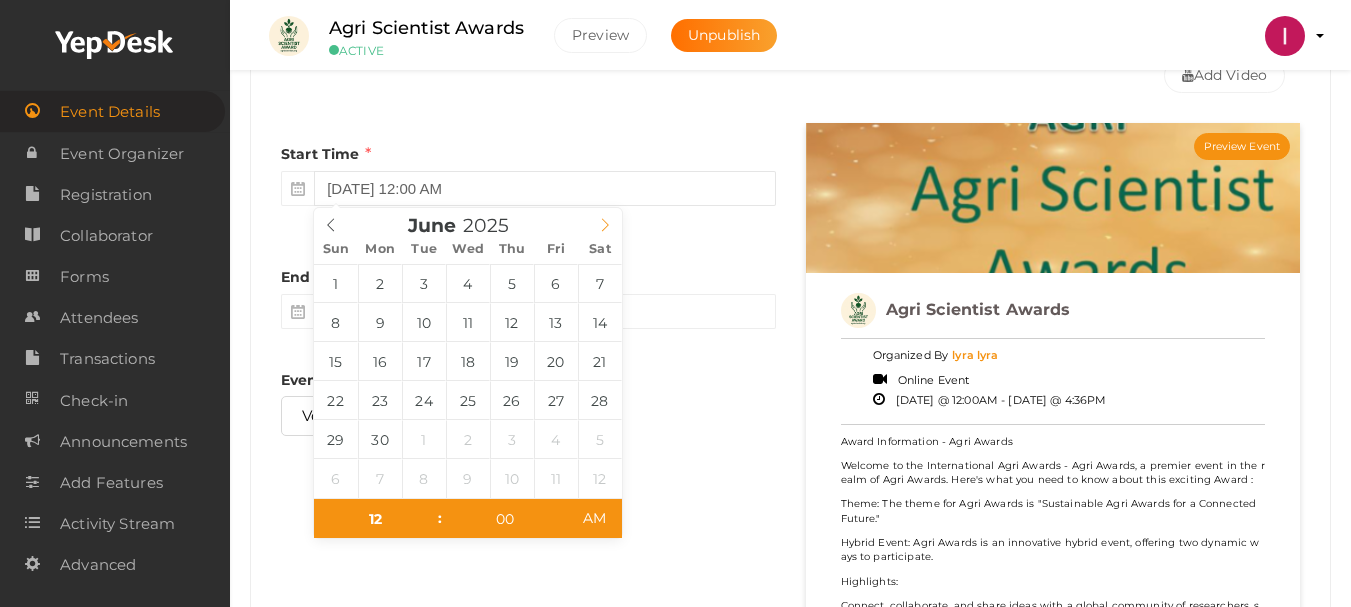 click 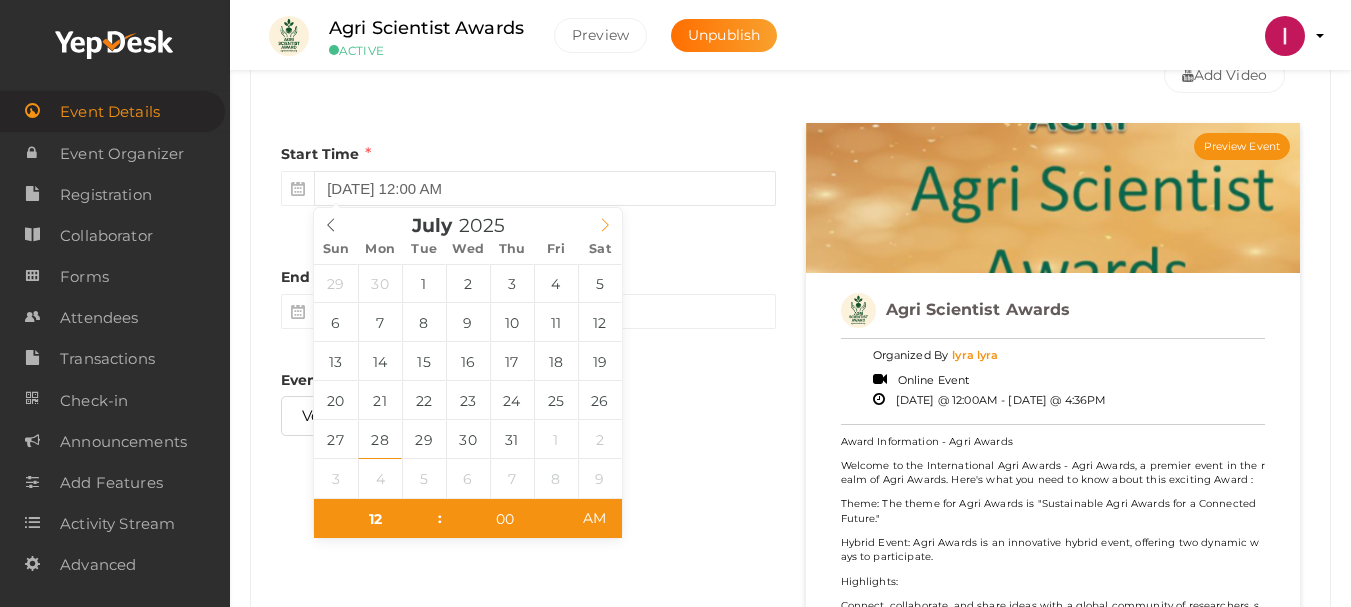 click 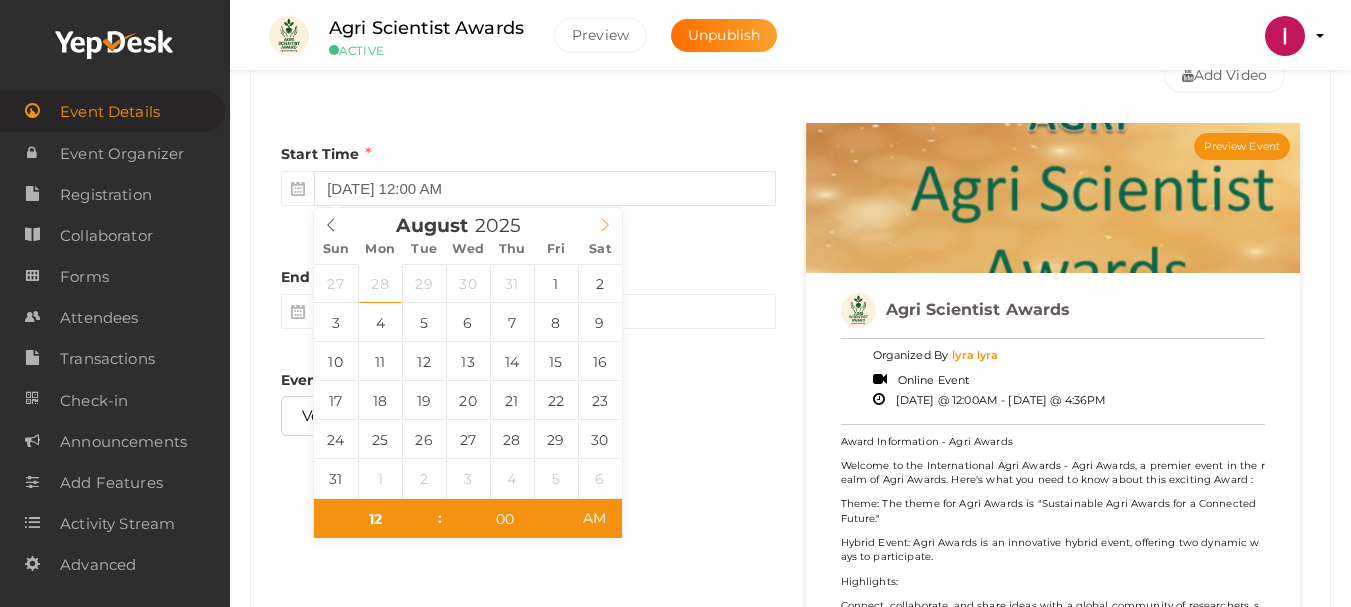 click 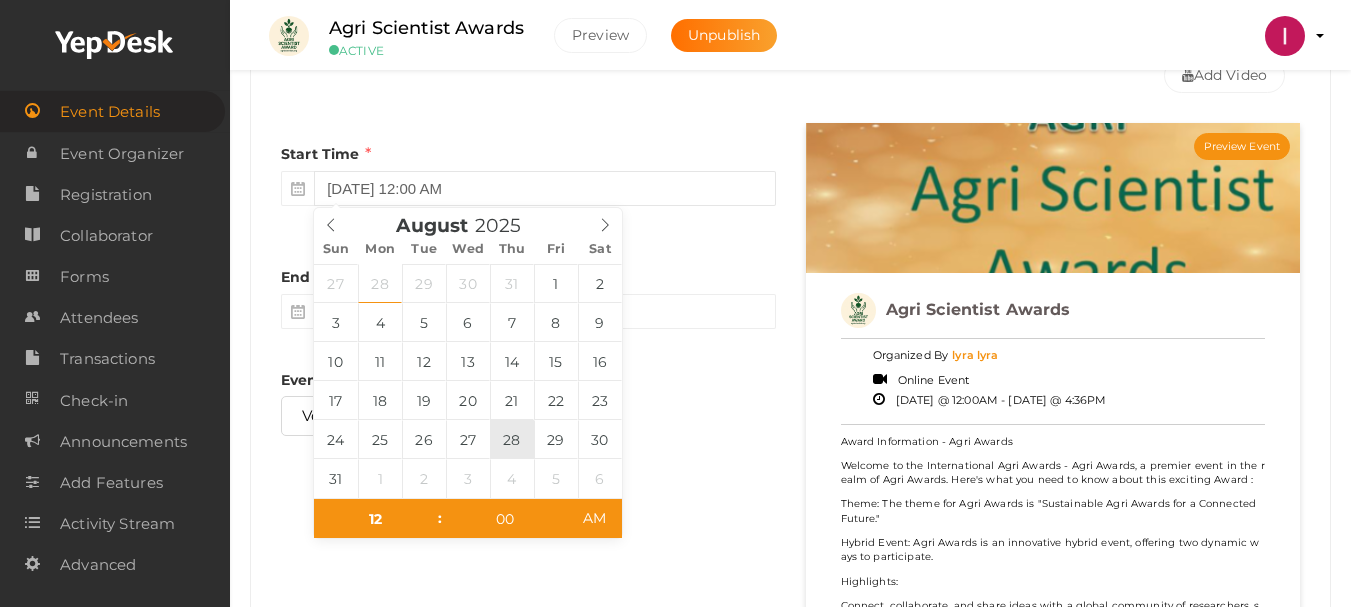 type on "[DATE] 12:00 AM" 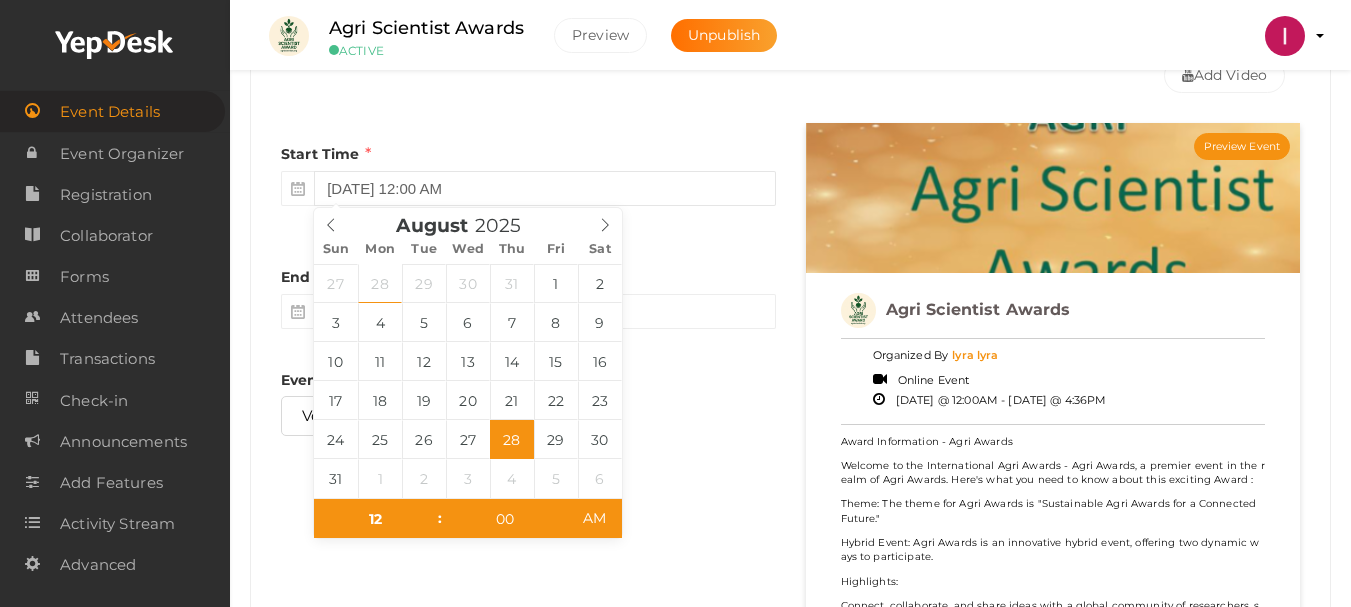 click on "[DATE] 12:00 AM" at bounding box center [544, 188] 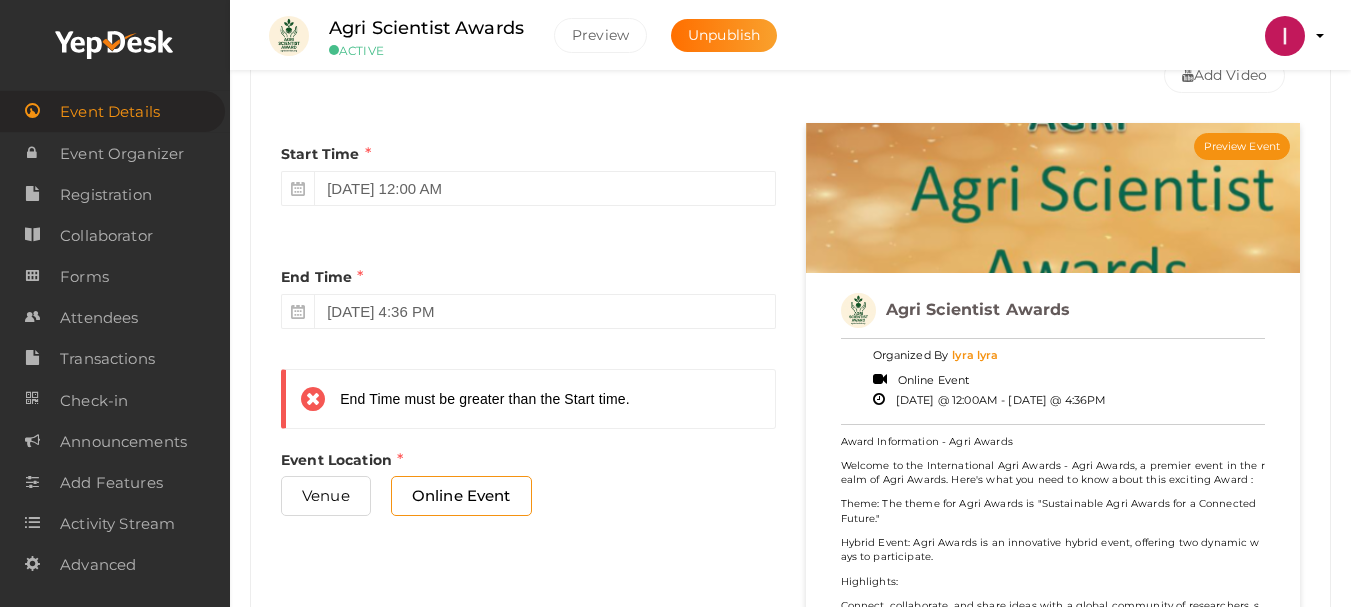 click on "Start Time
[DATE] 12:00 AM
End Time
[DATE] 4:36 PM
End Time must be greater than the Start time.
Event Location
Venue
Online
Event" at bounding box center [528, 341] 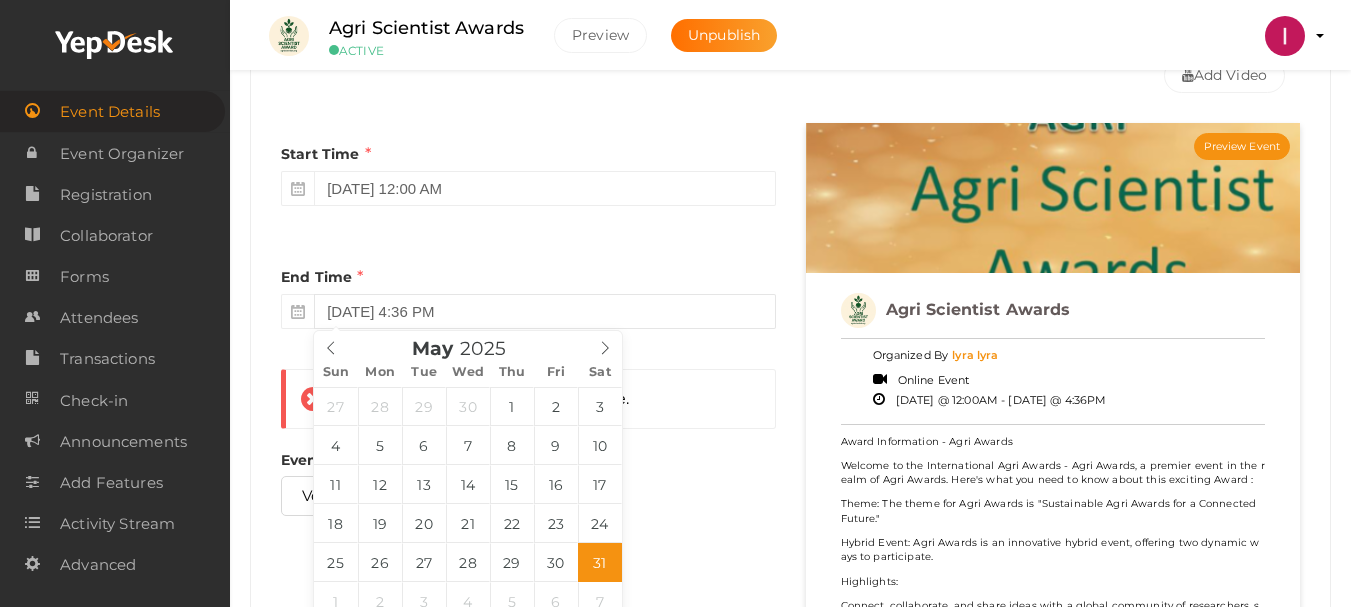 click on "[DATE] 4:36 PM" at bounding box center [544, 311] 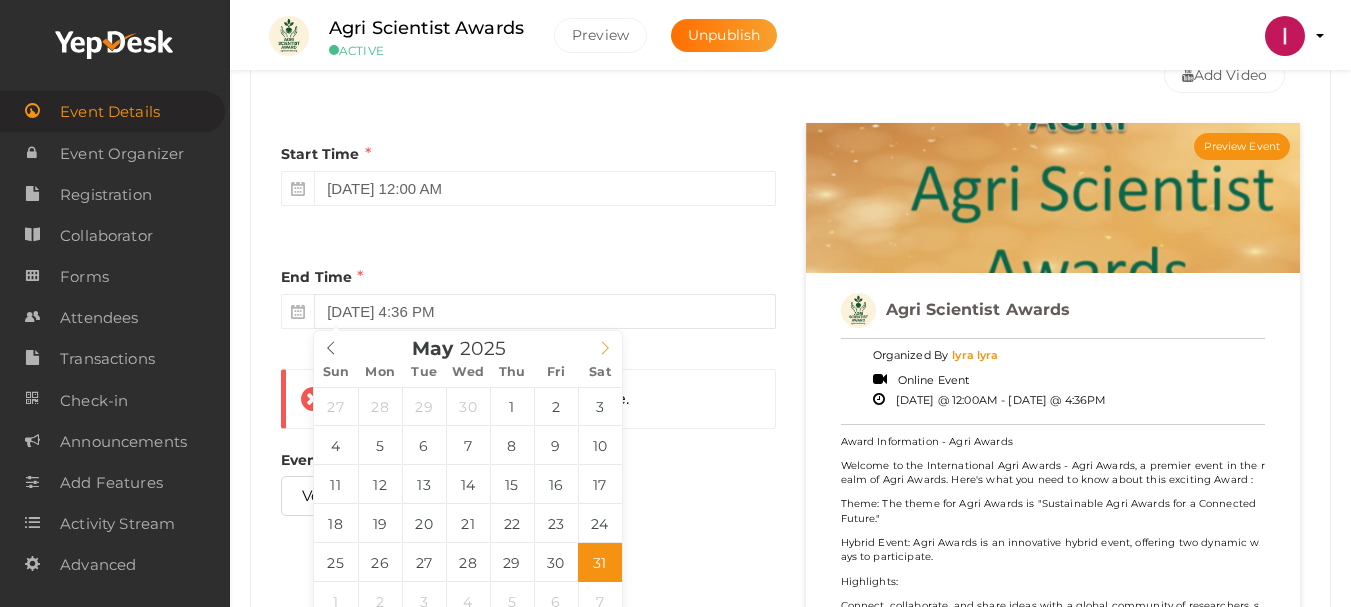 click at bounding box center [605, 345] 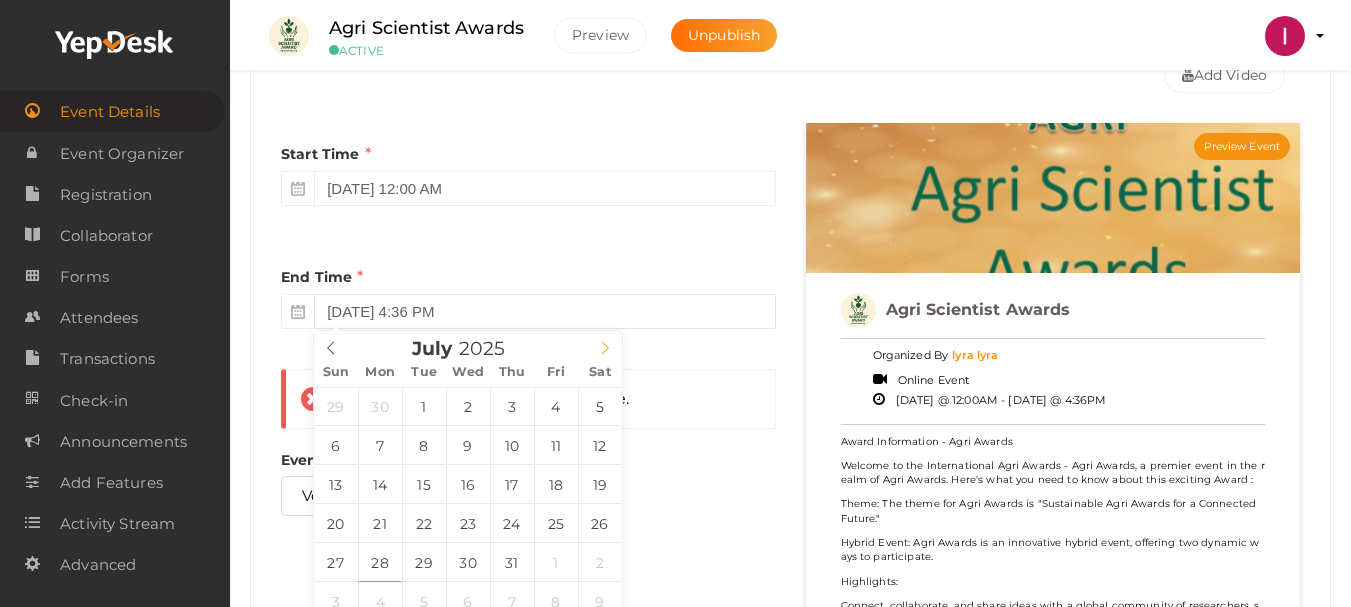 click at bounding box center [605, 345] 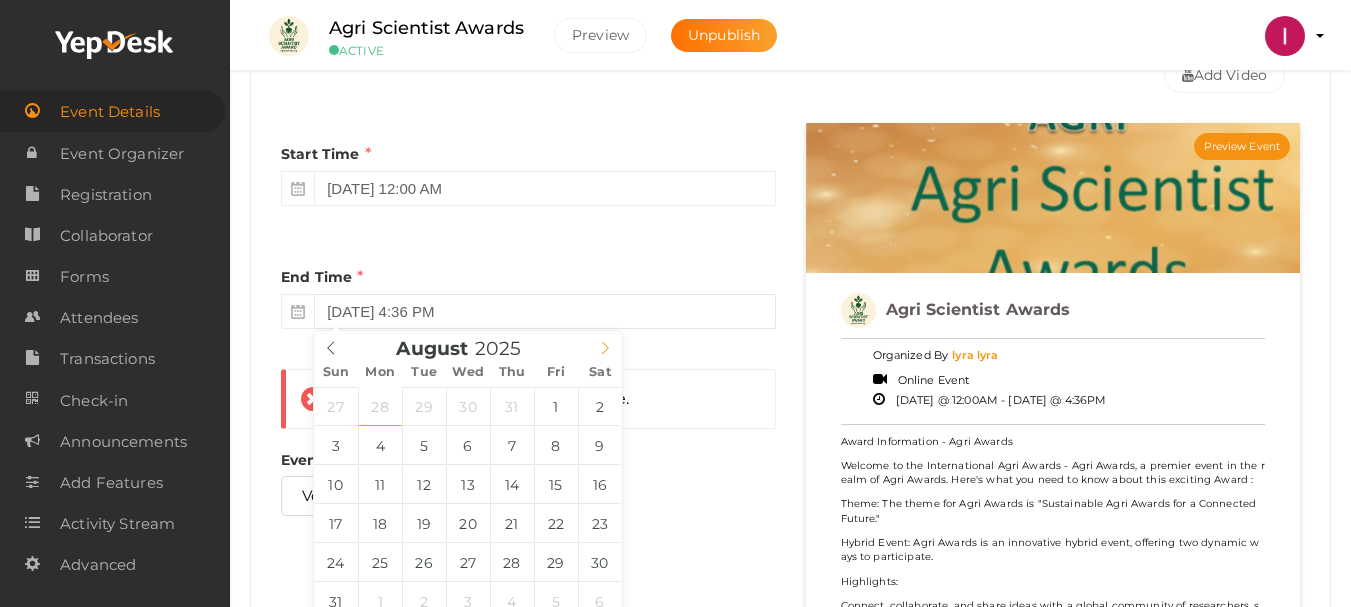 click at bounding box center (605, 345) 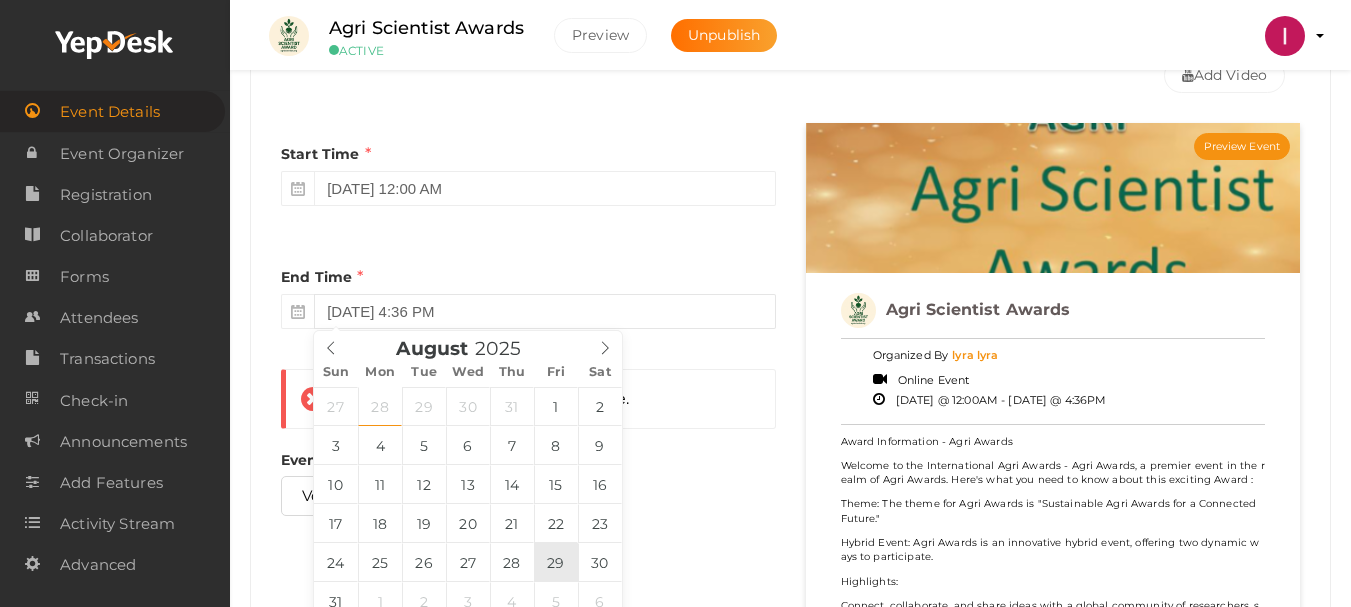 type on "[DATE] 4:36 PM" 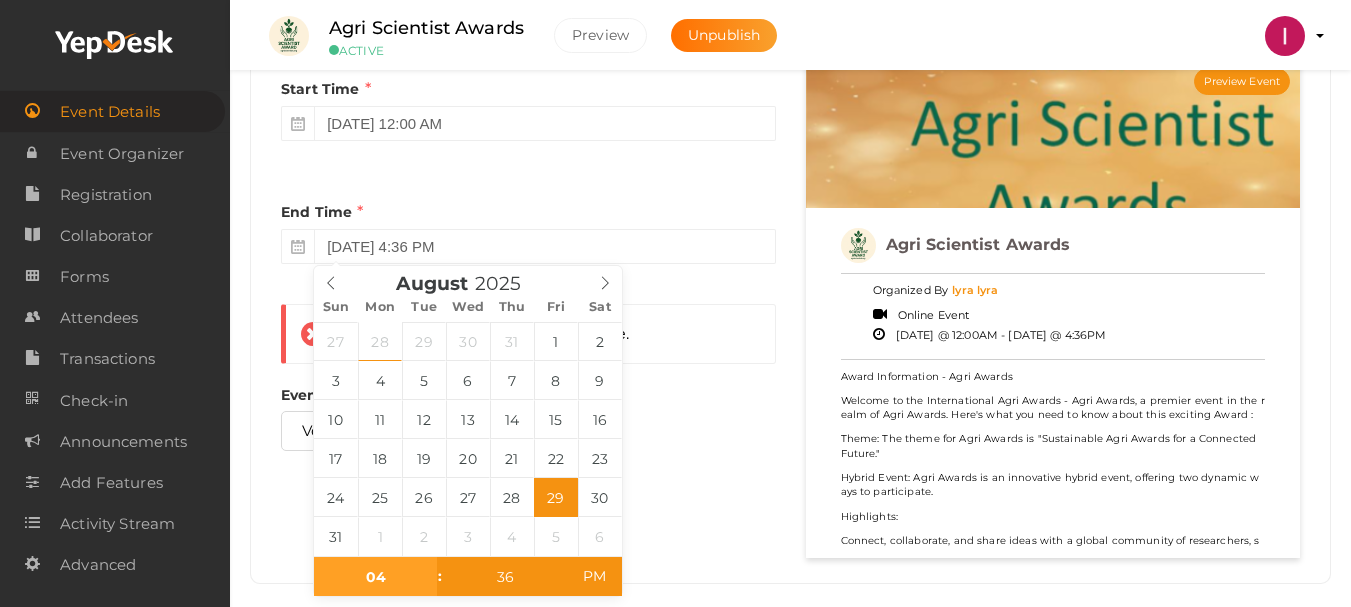 scroll, scrollTop: 1100, scrollLeft: 0, axis: vertical 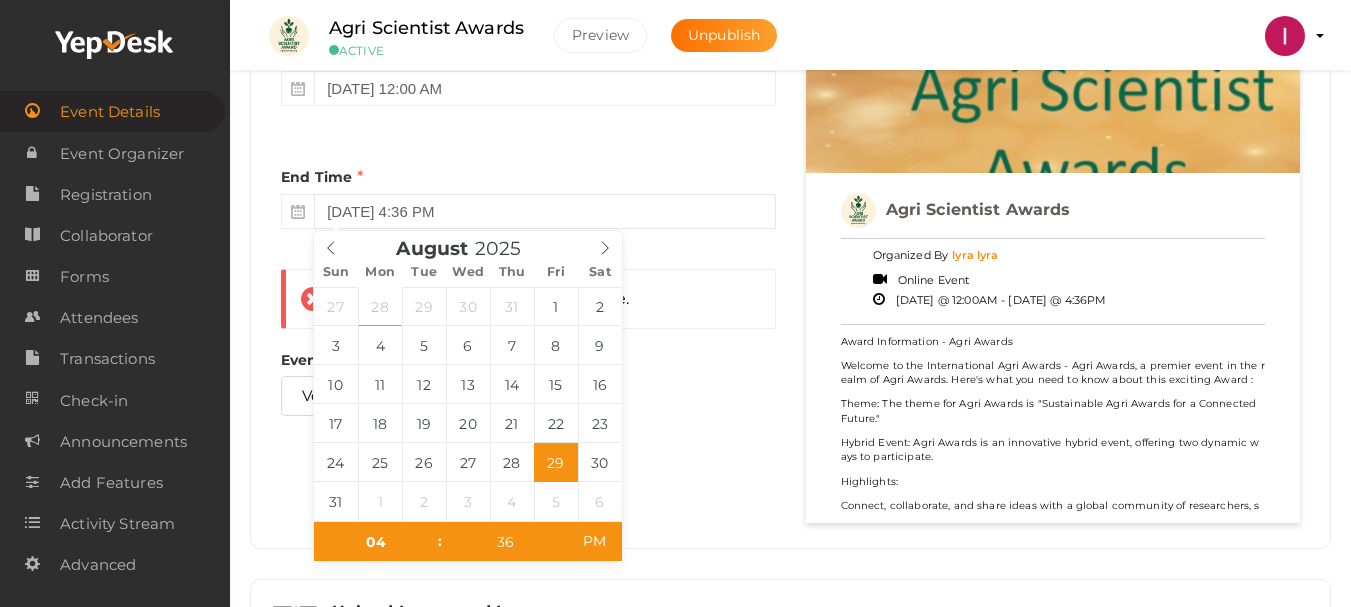 click on "[DATE] 4:36 PM" at bounding box center (544, 211) 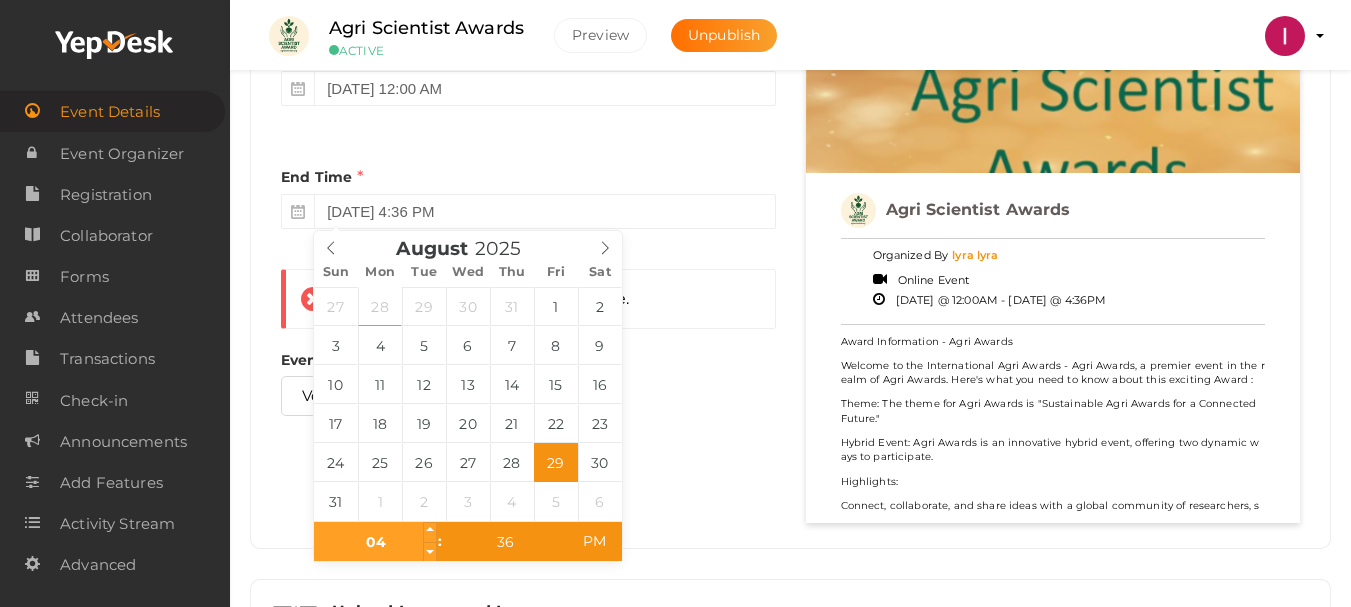 click on "04" at bounding box center [375, 542] 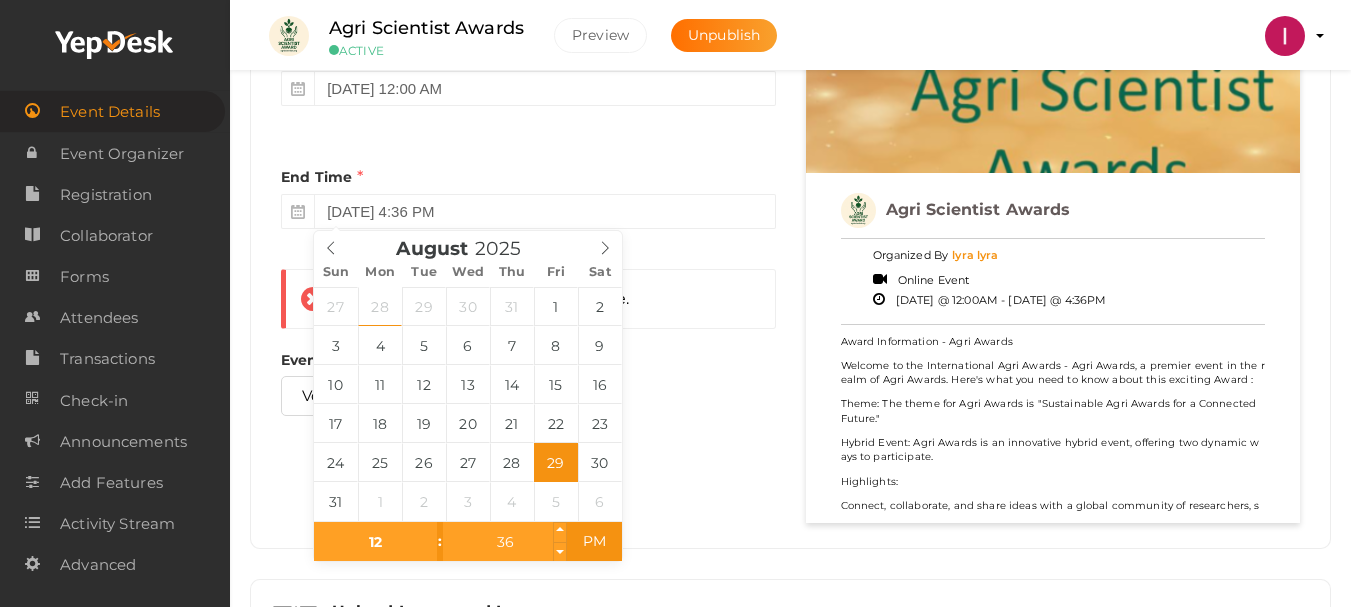 type on "12" 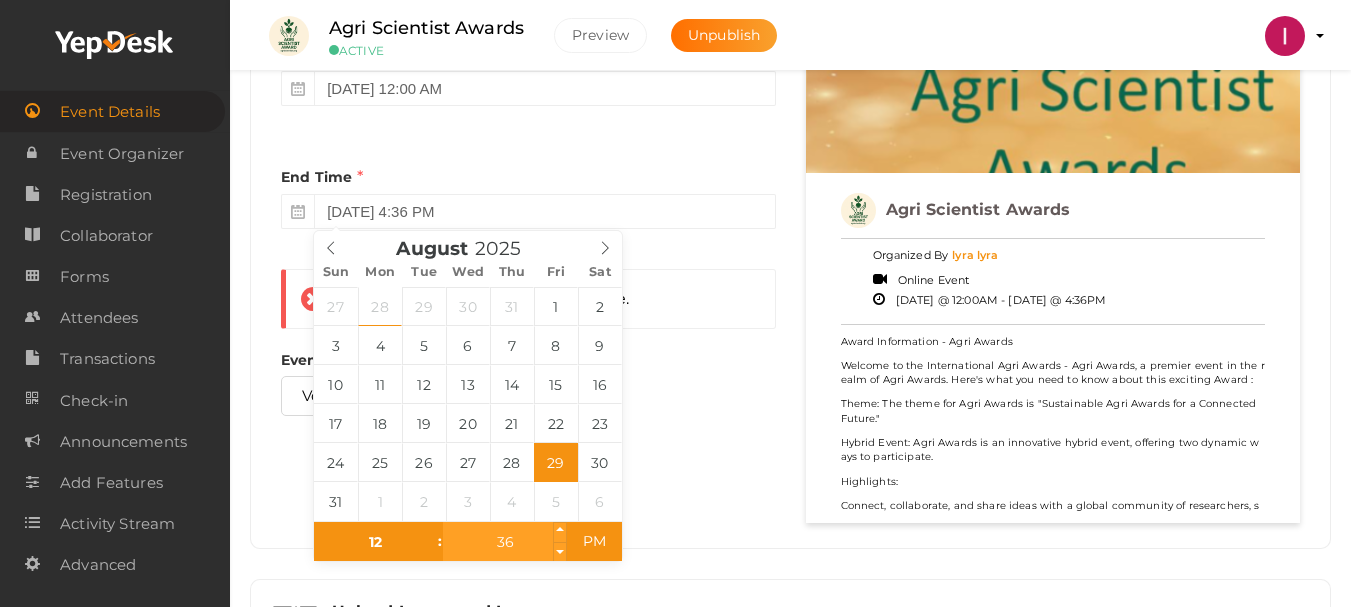 type on "[DATE] 12:36 PM" 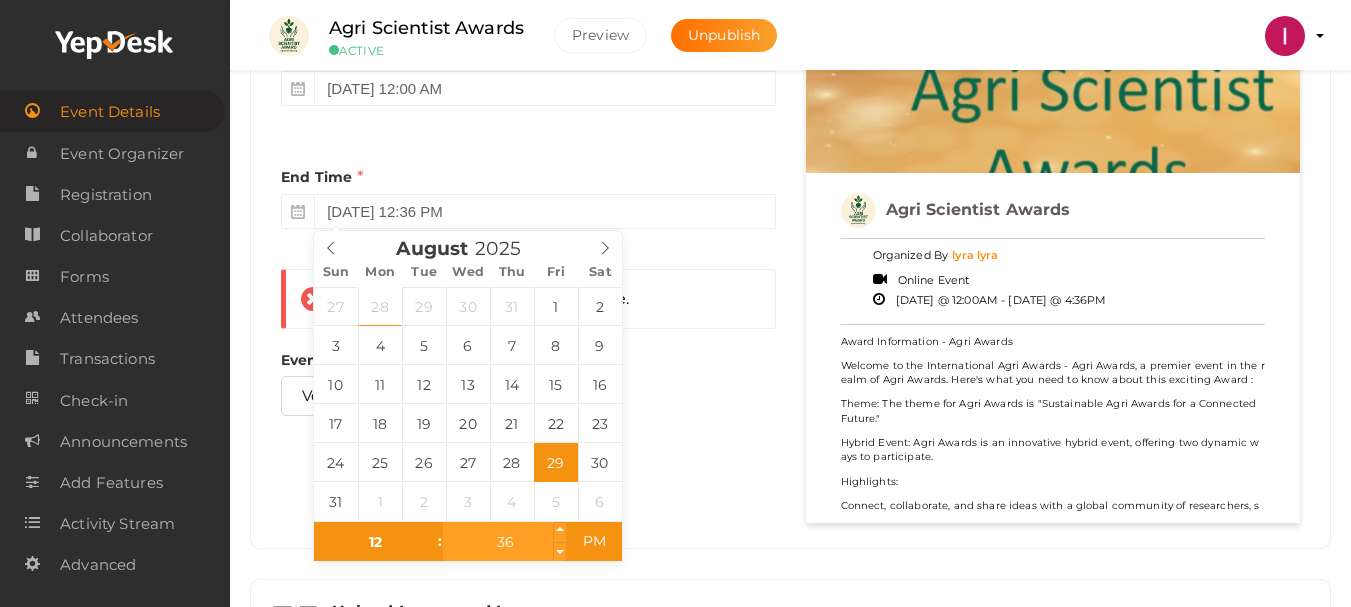 click on "36" at bounding box center [504, 542] 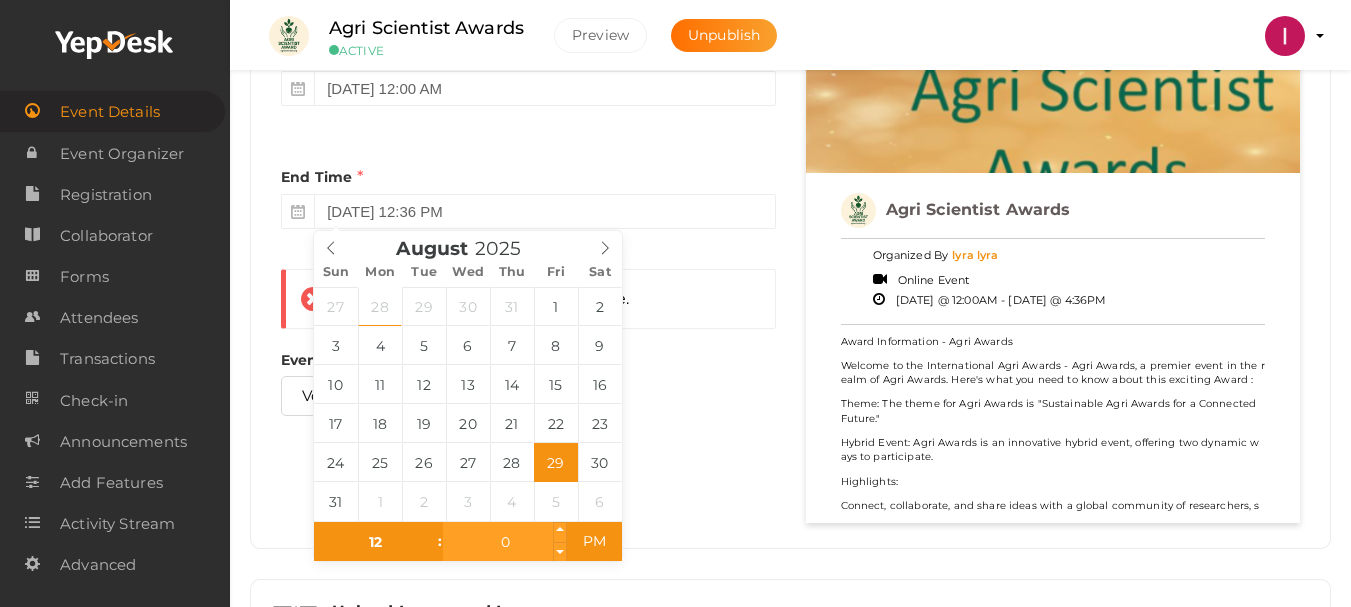 type on "00" 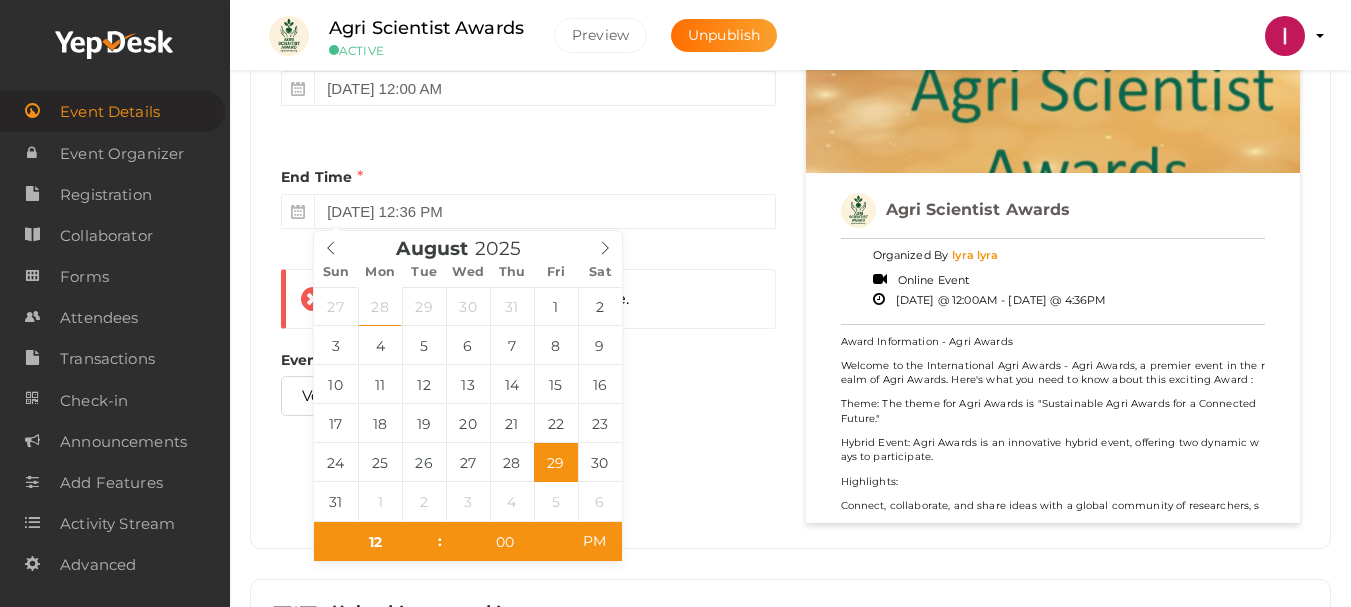 type on "[DATE] 12:00 PM" 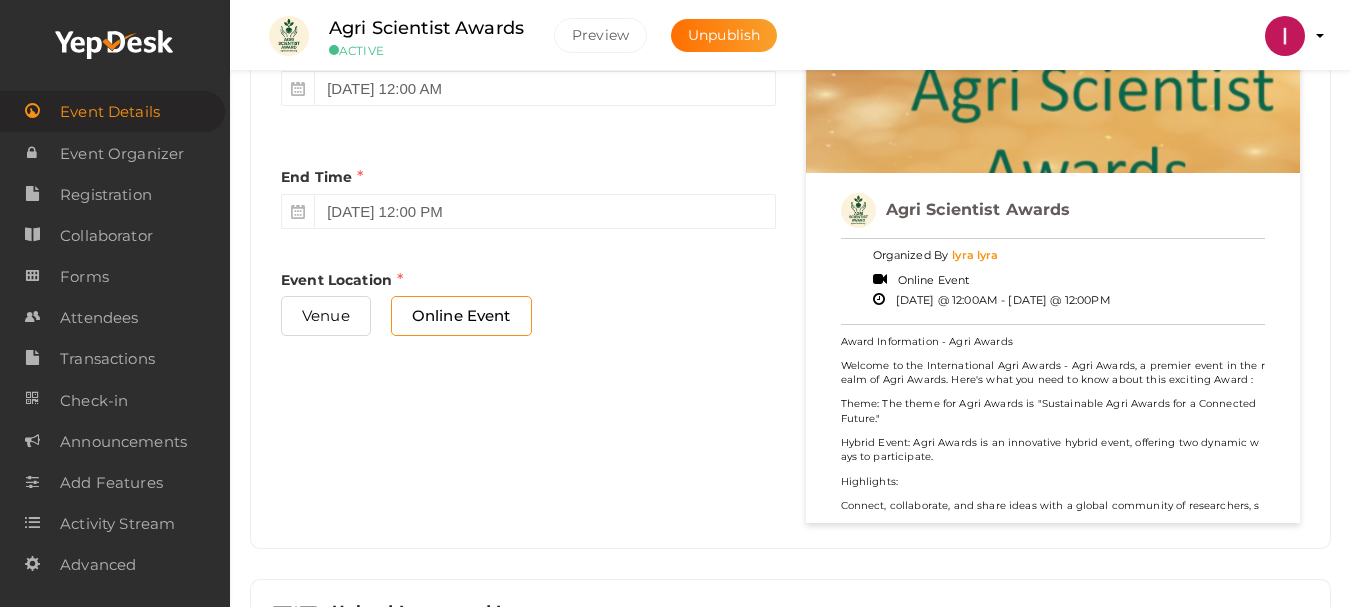 click on "Start Time
[DATE] 12:00 AM
End Time
[DATE] 12:00 PM
End Time must be greater than the Start time.
Event Location
Venue
Online
Event
Preview
Event
Agri Scientist Awards
Organized By
lyra lyra" at bounding box center (790, 273) 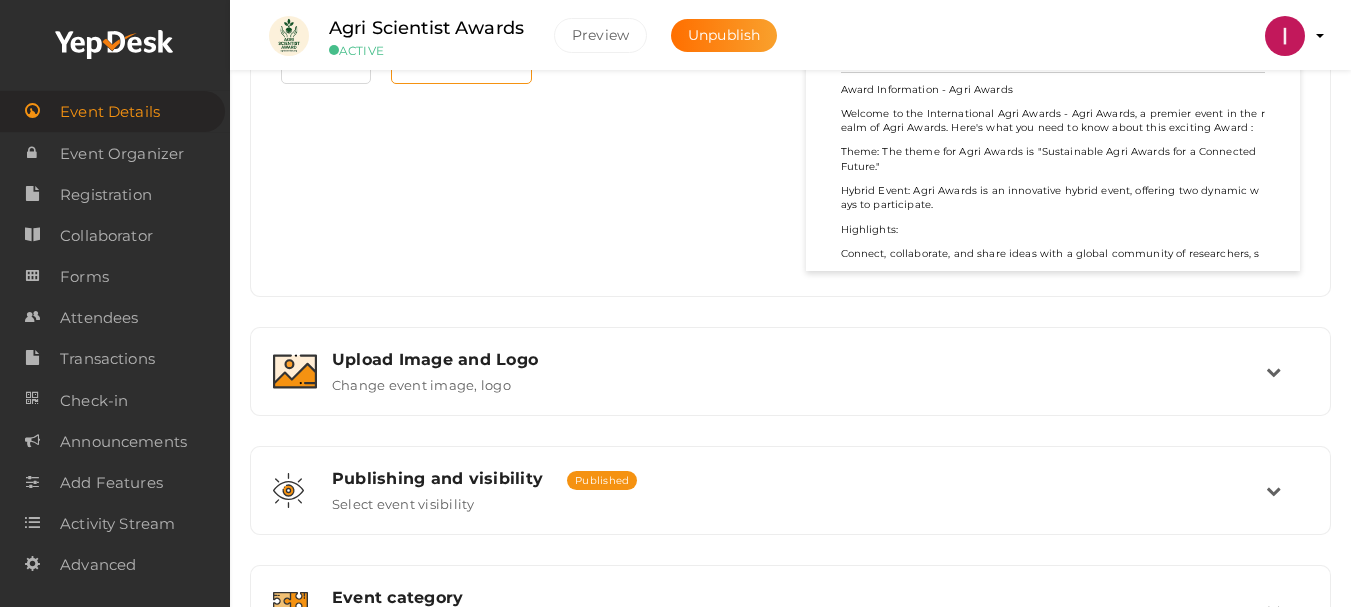 scroll, scrollTop: 1400, scrollLeft: 0, axis: vertical 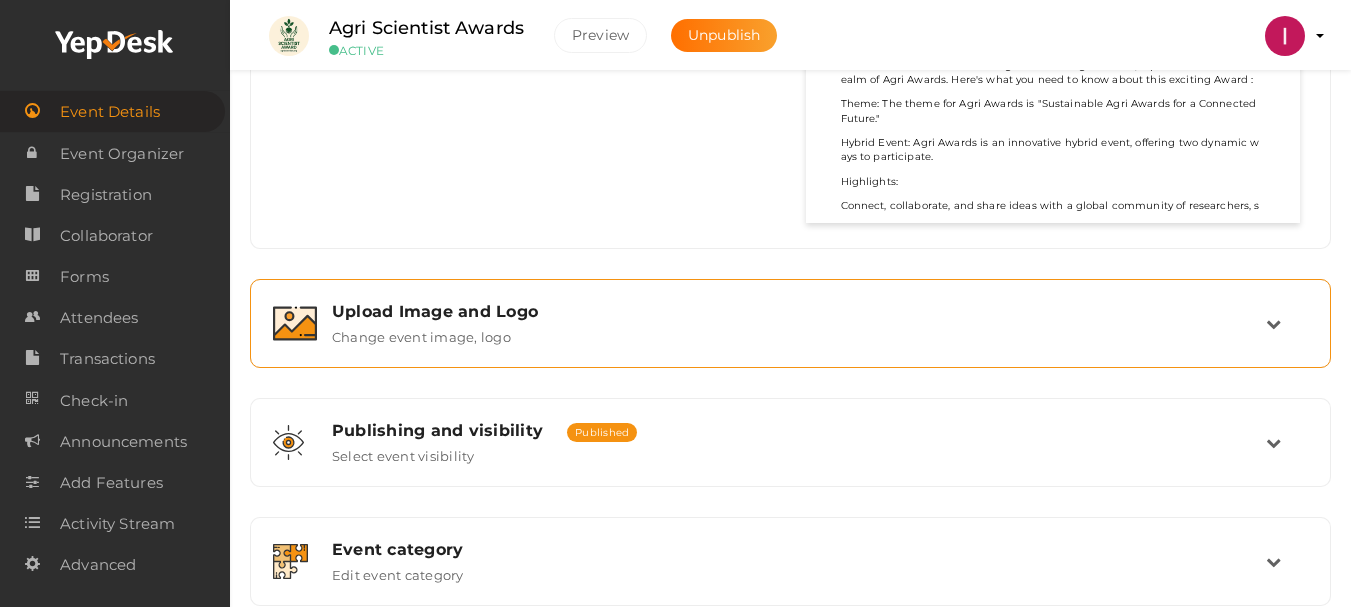 click on "Upload Image and Logo
Change event
image, logo" at bounding box center (791, 323) 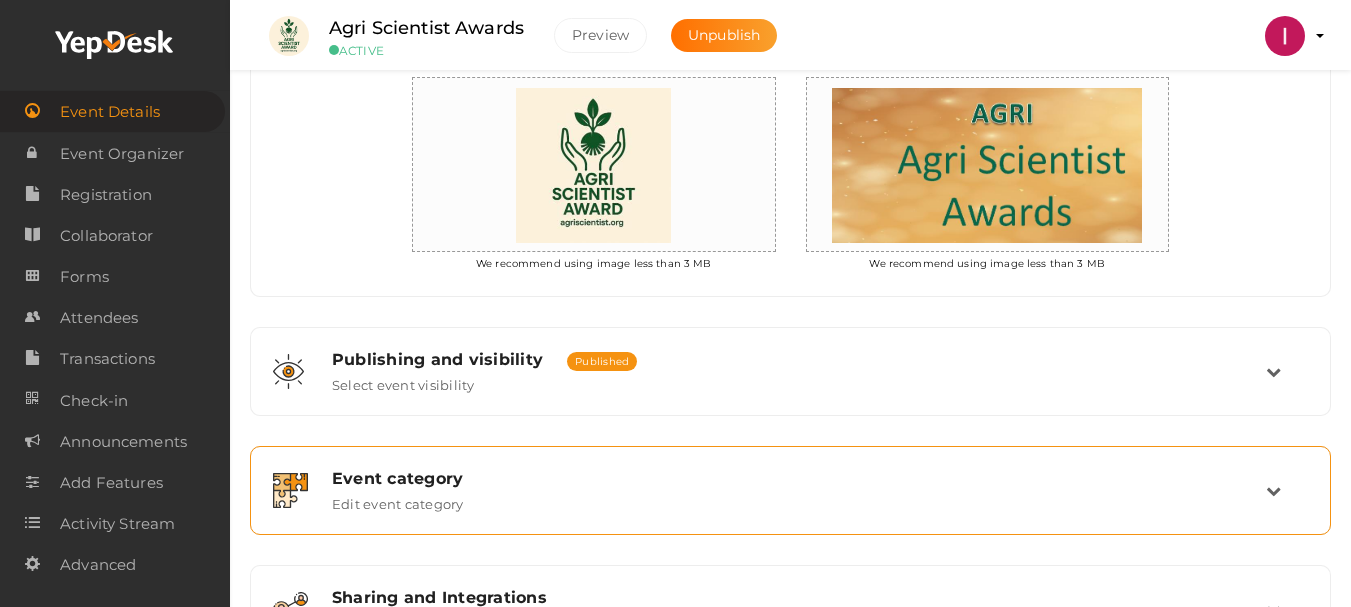 scroll, scrollTop: 573, scrollLeft: 0, axis: vertical 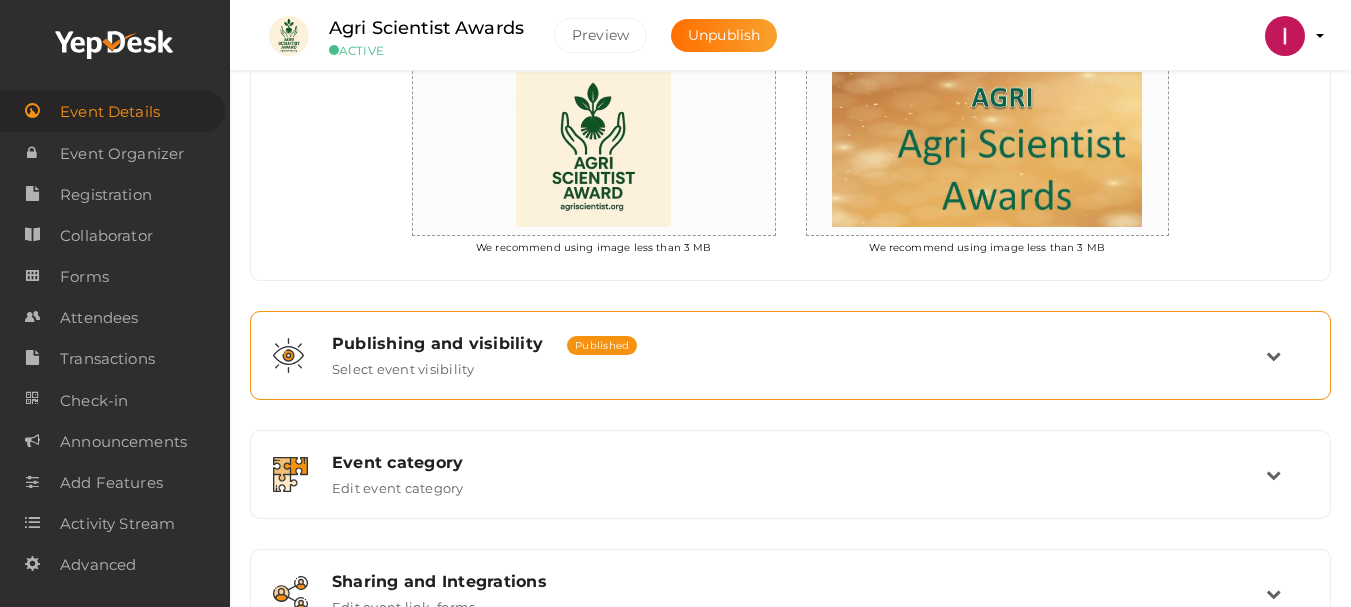 click on "Publishing and visibility
Published
UnPublished
Select event
visibility" at bounding box center (791, 355) 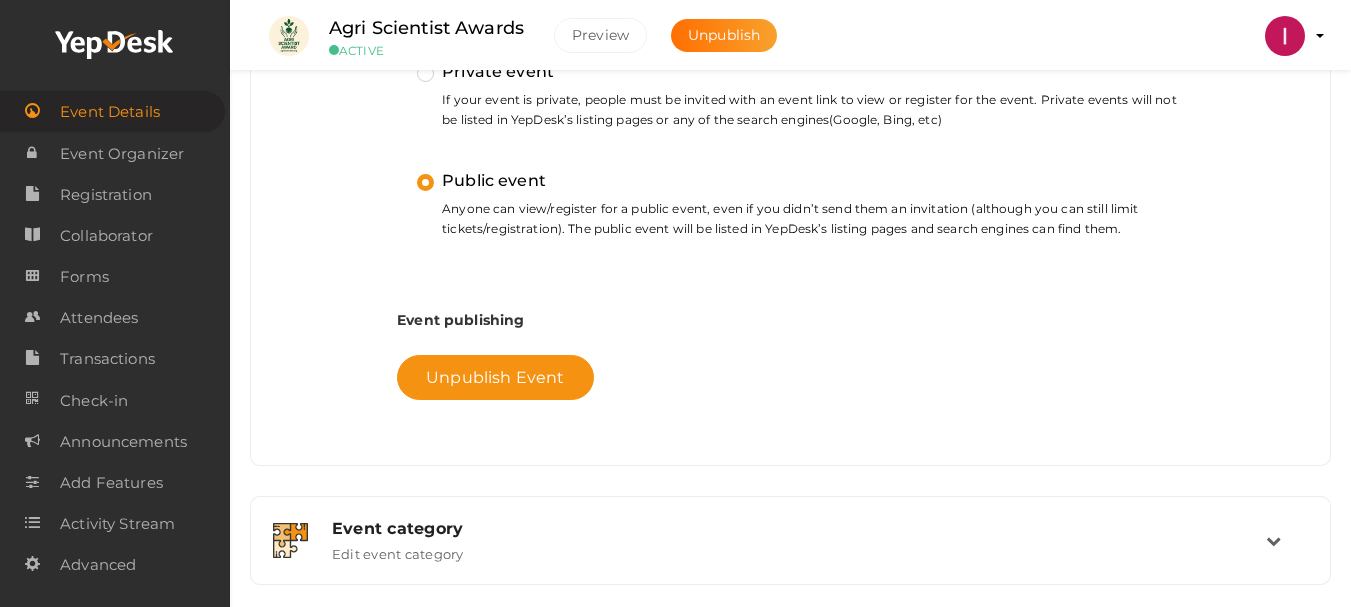 scroll, scrollTop: 873, scrollLeft: 0, axis: vertical 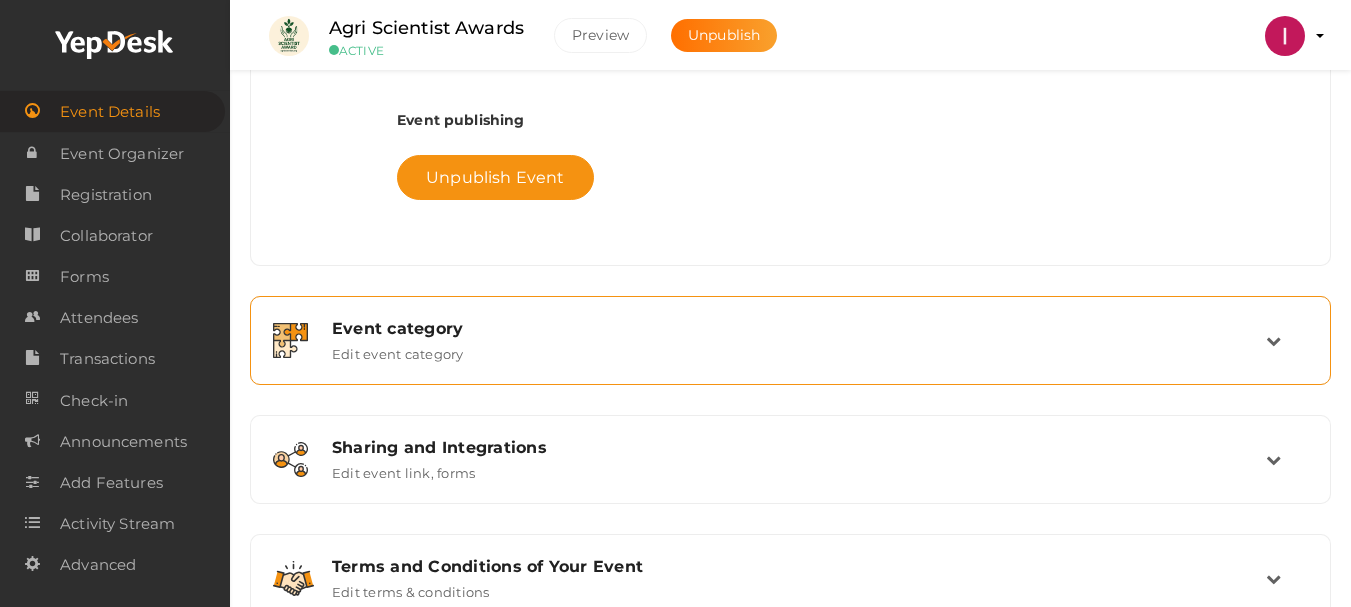 click on "Event category
Edit event
category" at bounding box center (791, 340) 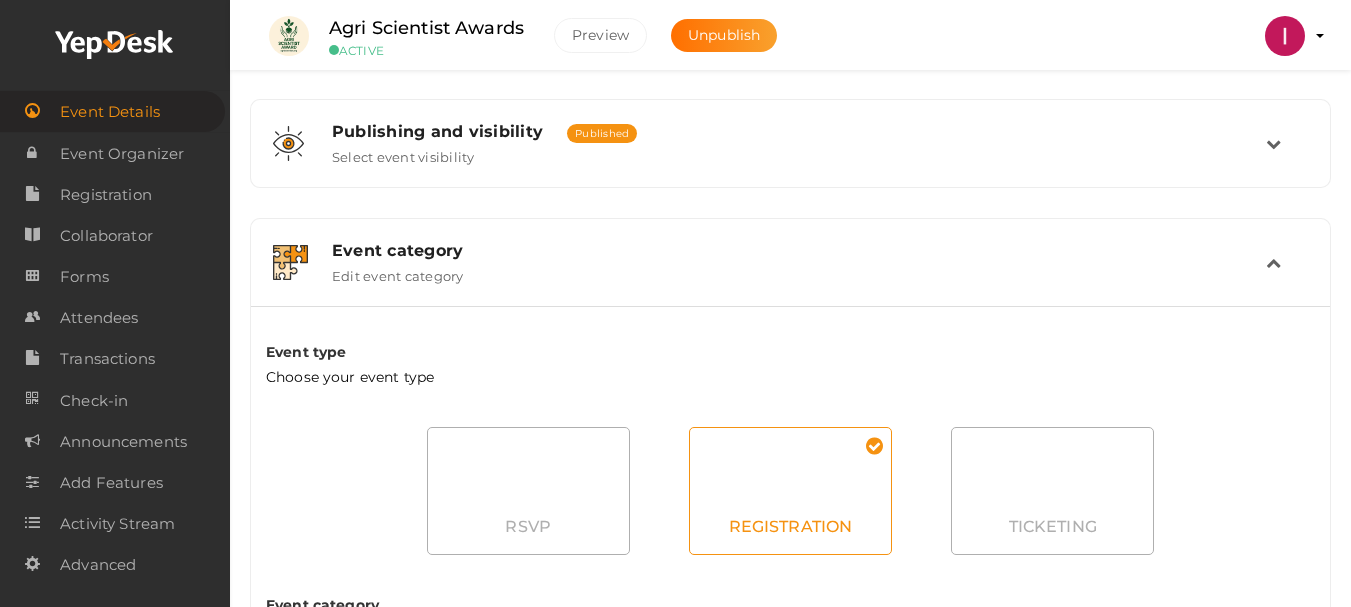 scroll, scrollTop: 473, scrollLeft: 0, axis: vertical 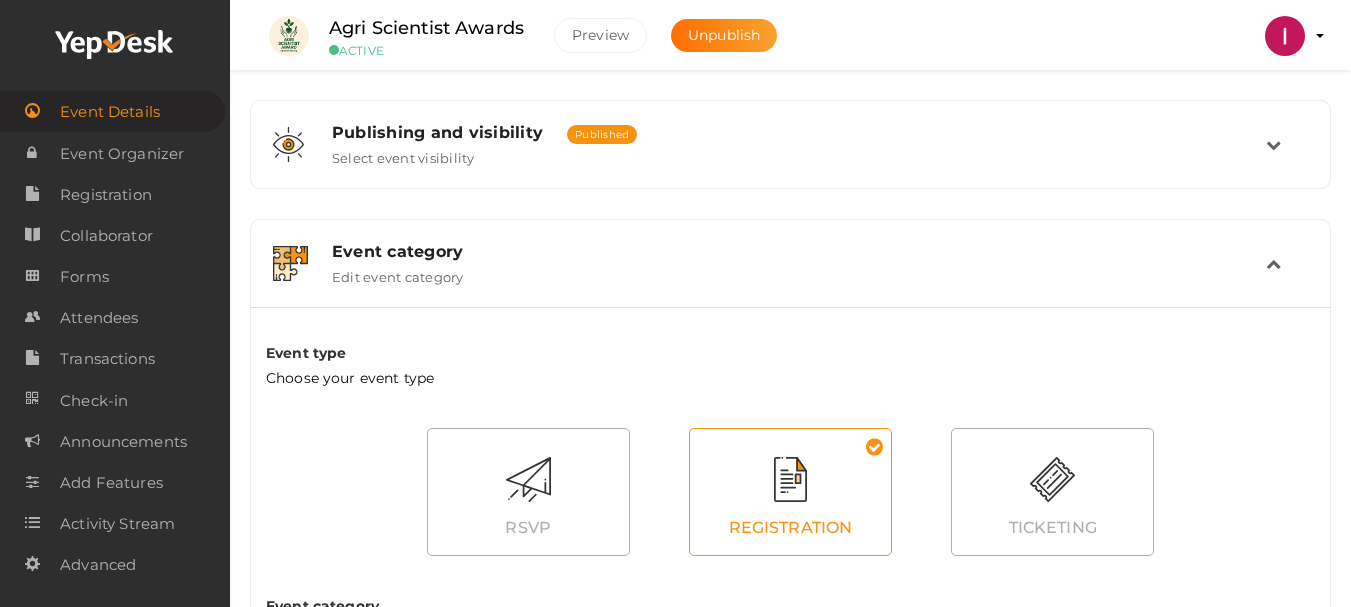 click at bounding box center [1273, 263] 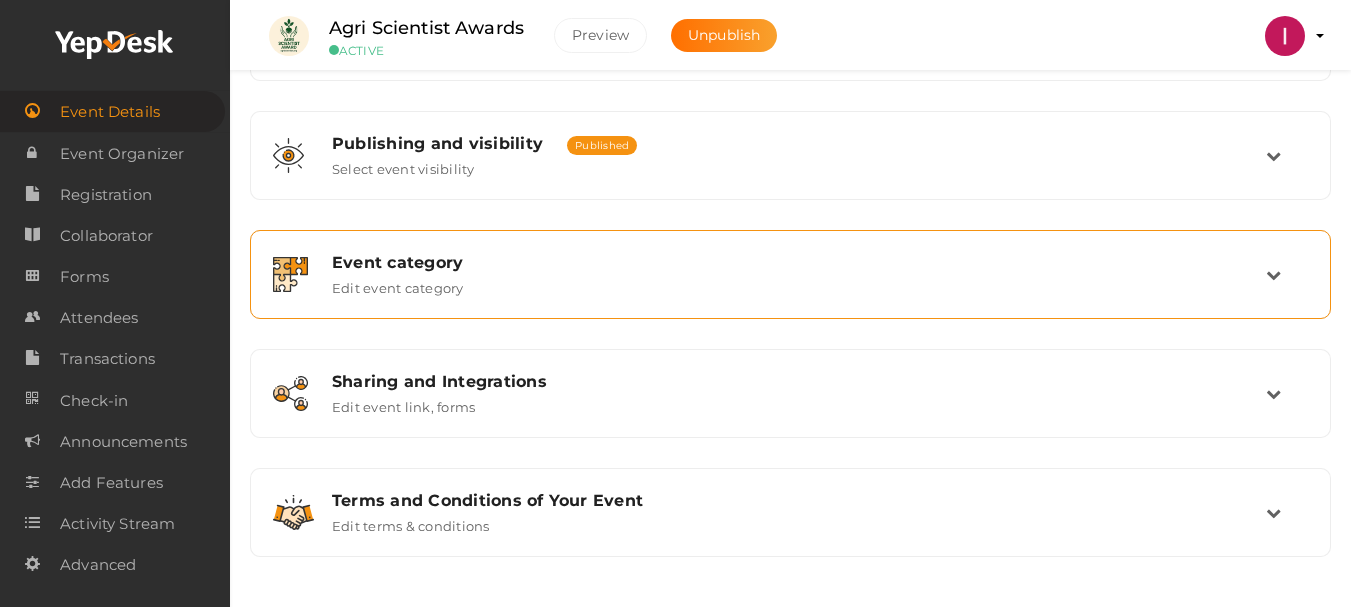 scroll, scrollTop: 462, scrollLeft: 0, axis: vertical 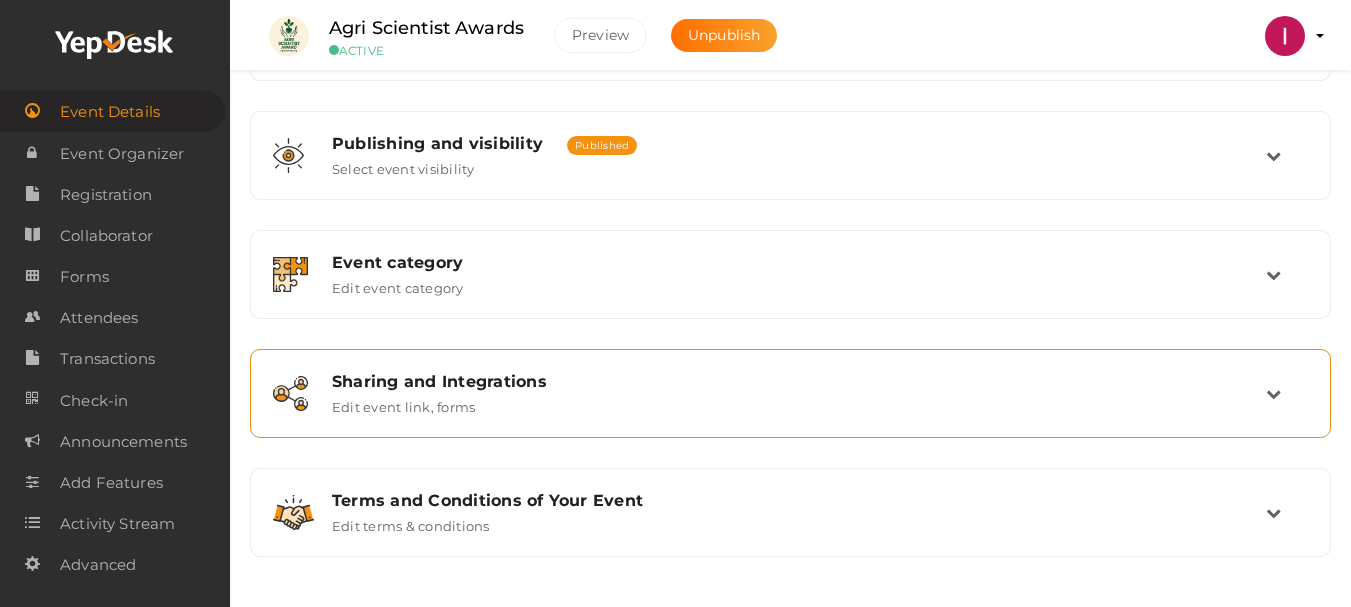 click on "Sharing and Integrations
Edit event link,
forms" at bounding box center [791, 393] 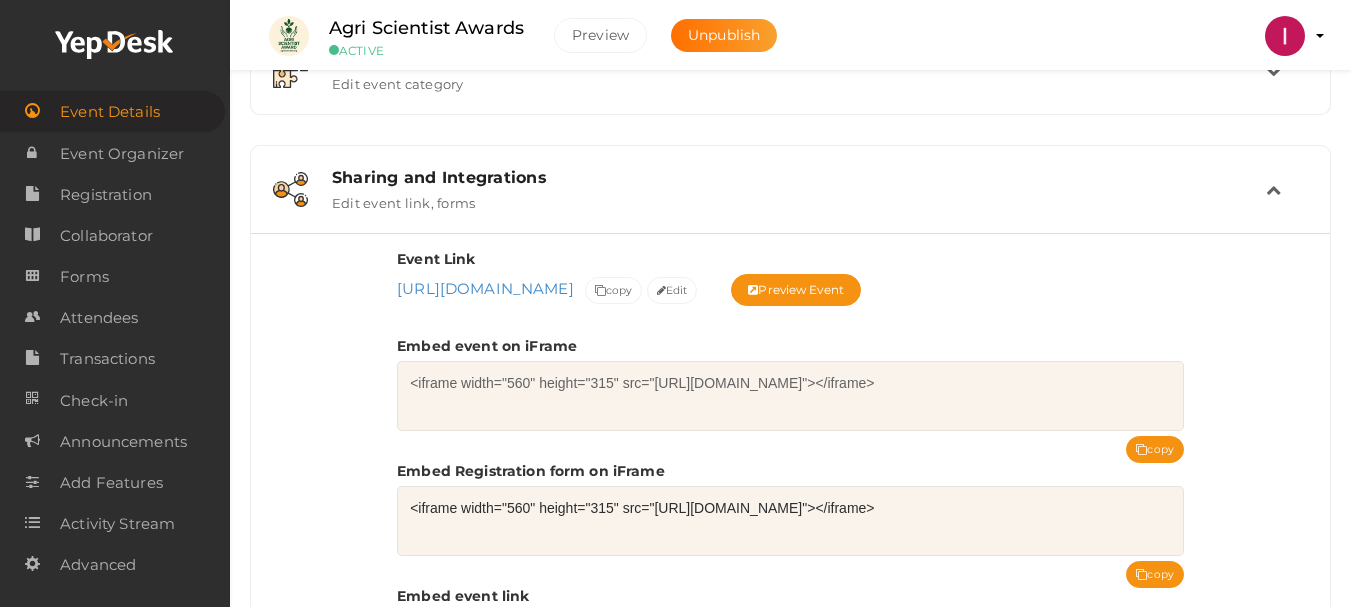 scroll, scrollTop: 662, scrollLeft: 0, axis: vertical 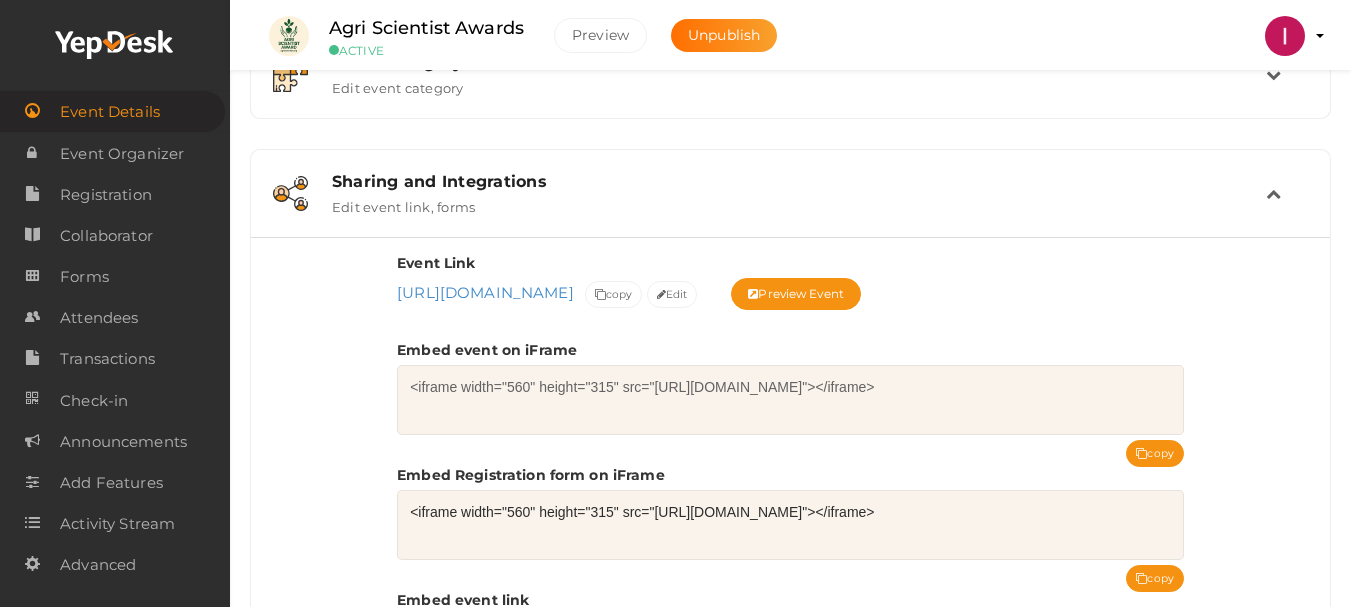 click on "Sharing and Integrations
Edit event link,
forms" at bounding box center [791, 193] 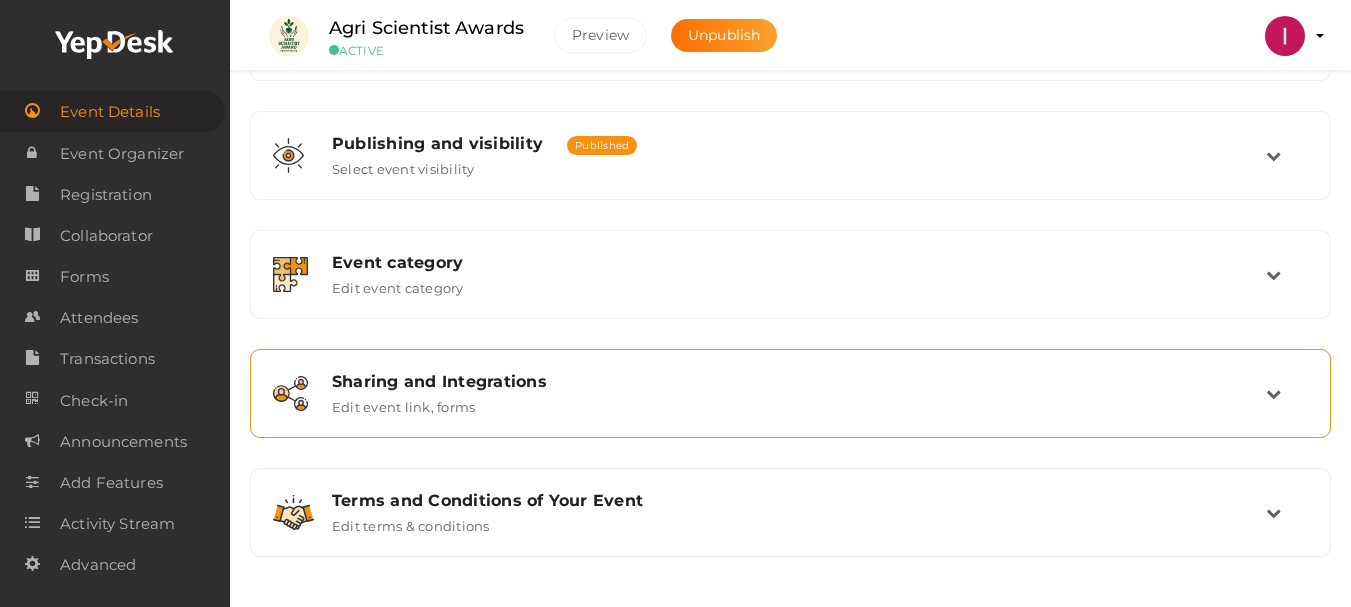 click on "Sharing and Integrations" at bounding box center (799, 381) 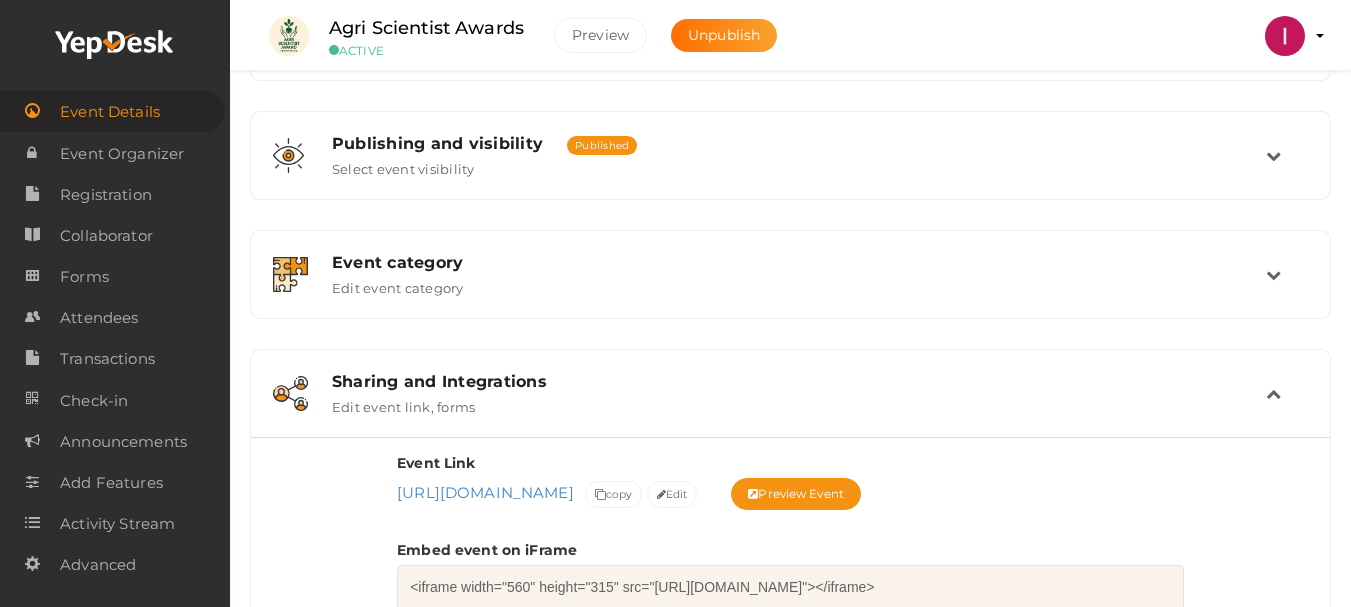 scroll, scrollTop: 662, scrollLeft: 0, axis: vertical 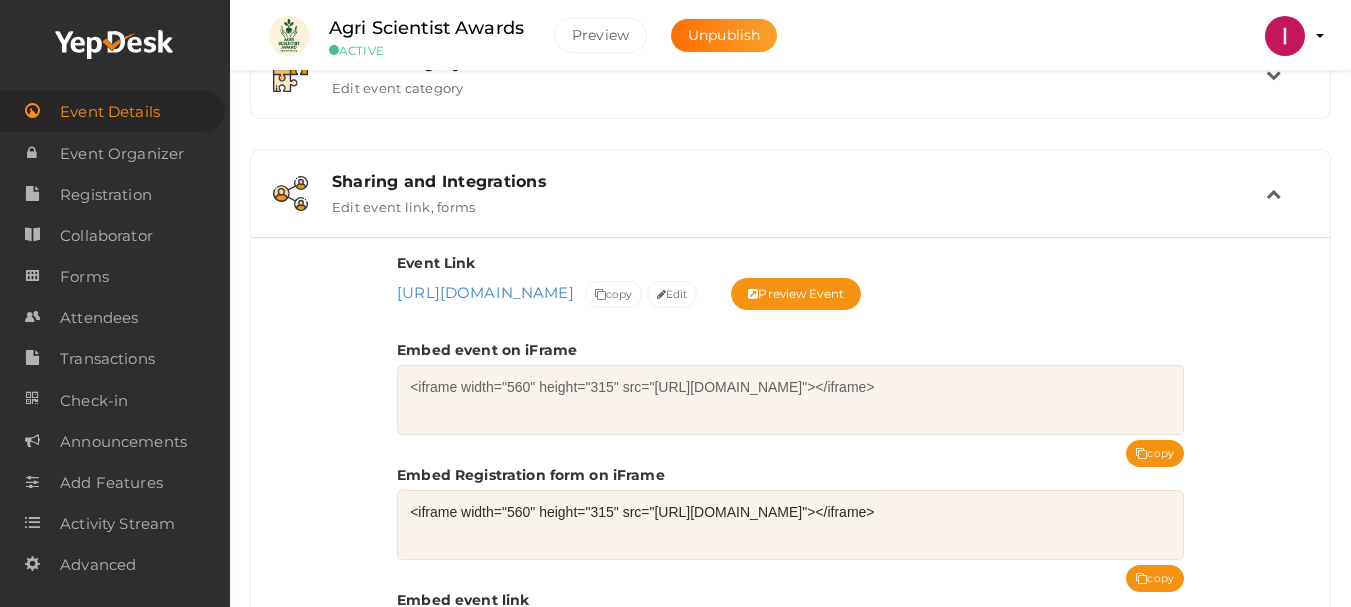 click on "Sharing and Integrations
Edit event link,
forms" at bounding box center [791, 193] 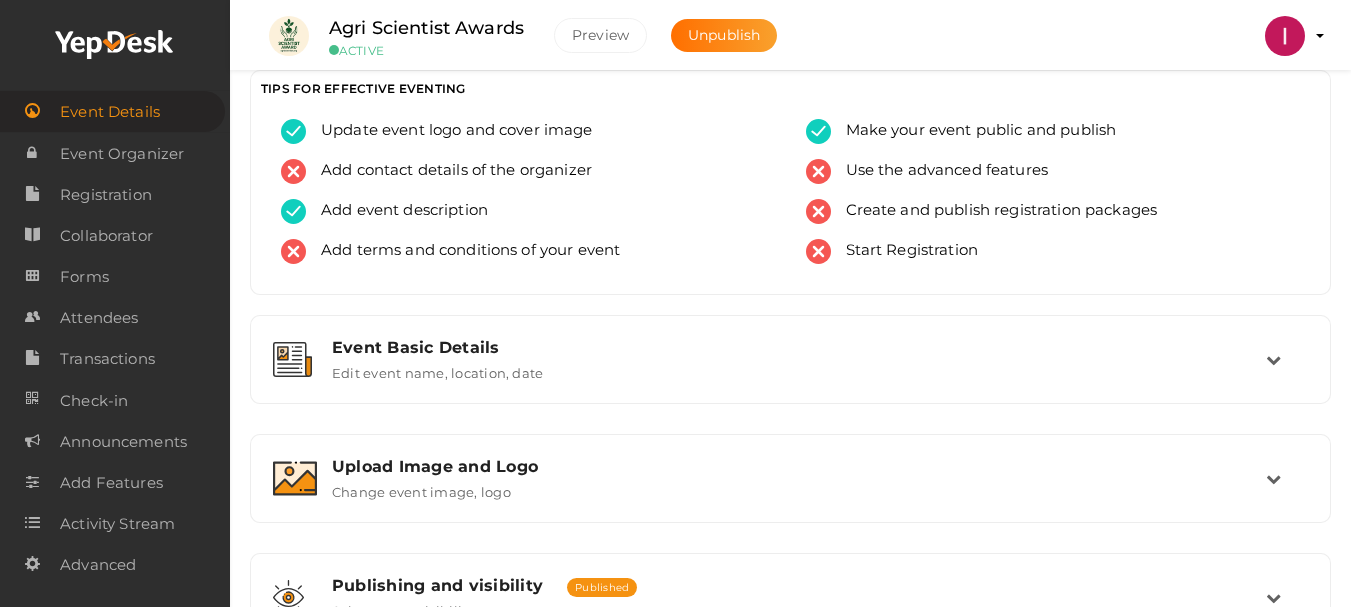 scroll, scrollTop: 0, scrollLeft: 0, axis: both 